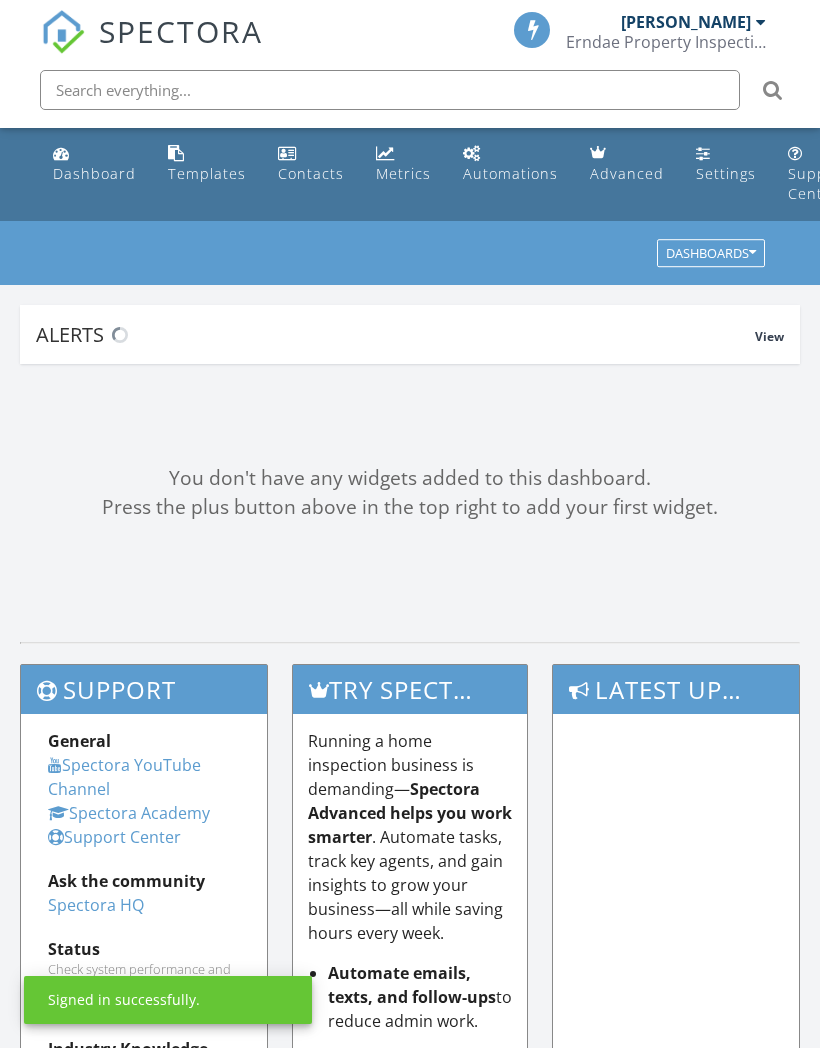 scroll, scrollTop: 0, scrollLeft: 0, axis: both 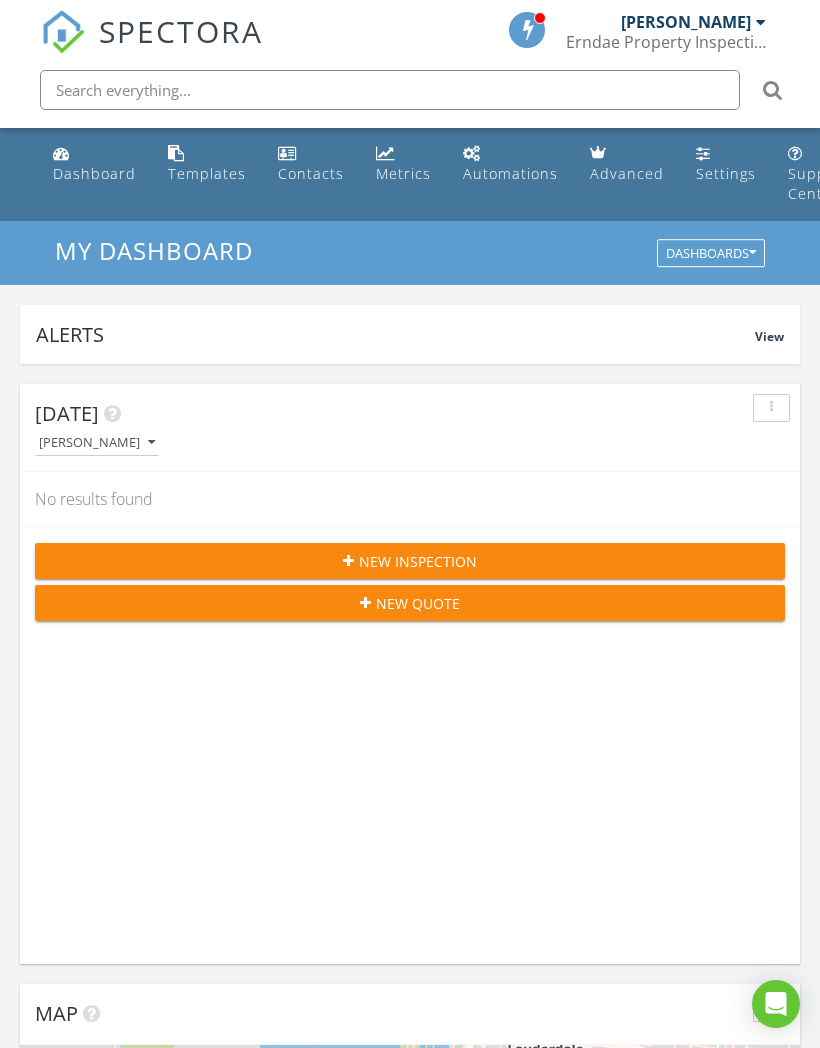click at bounding box center [527, 30] 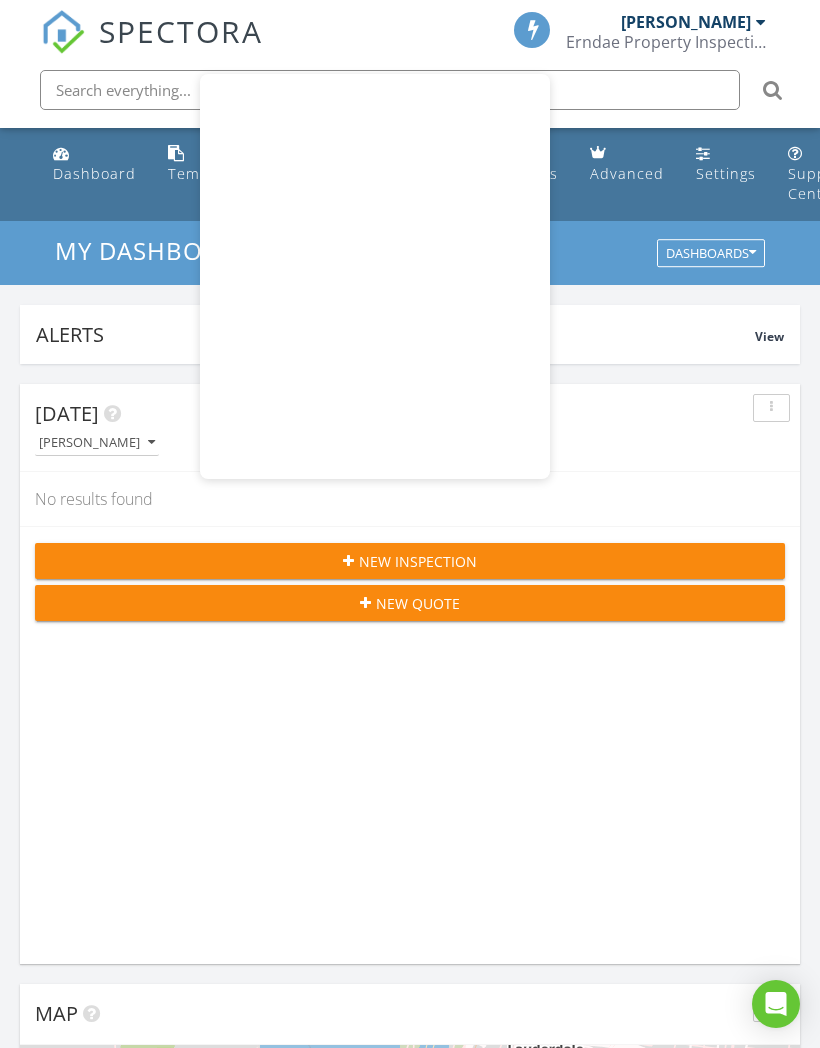 click at bounding box center (532, 32) 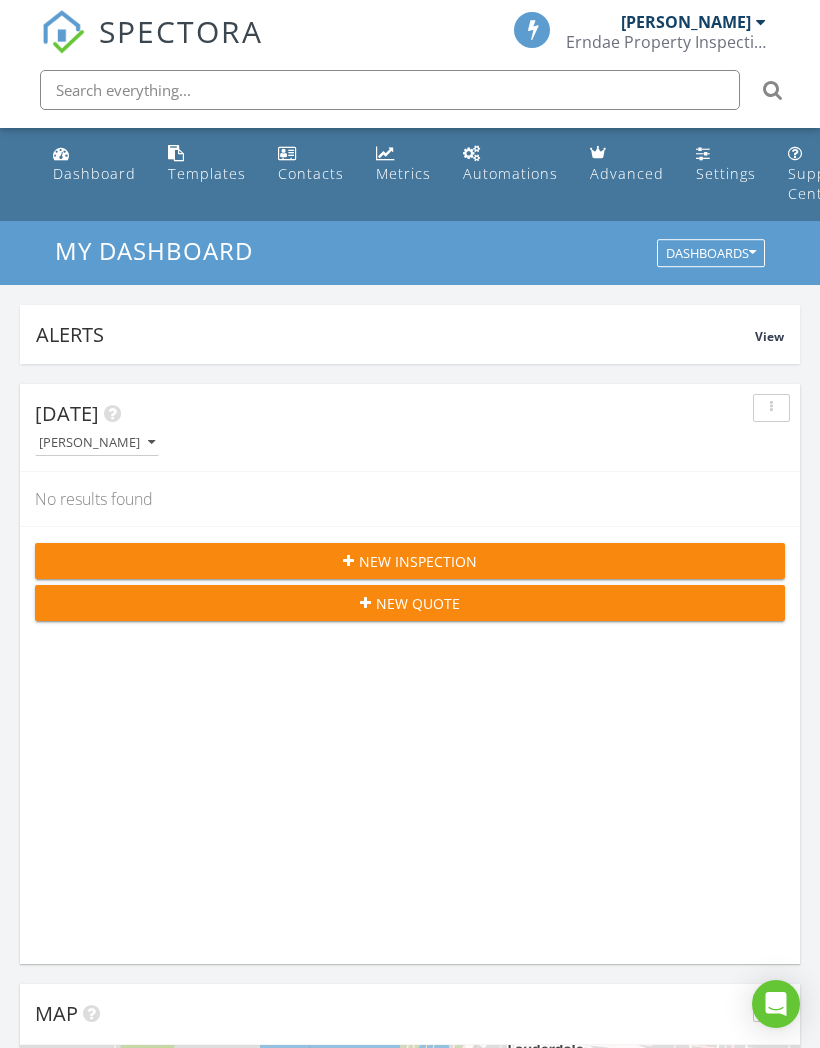 click at bounding box center [533, 29] 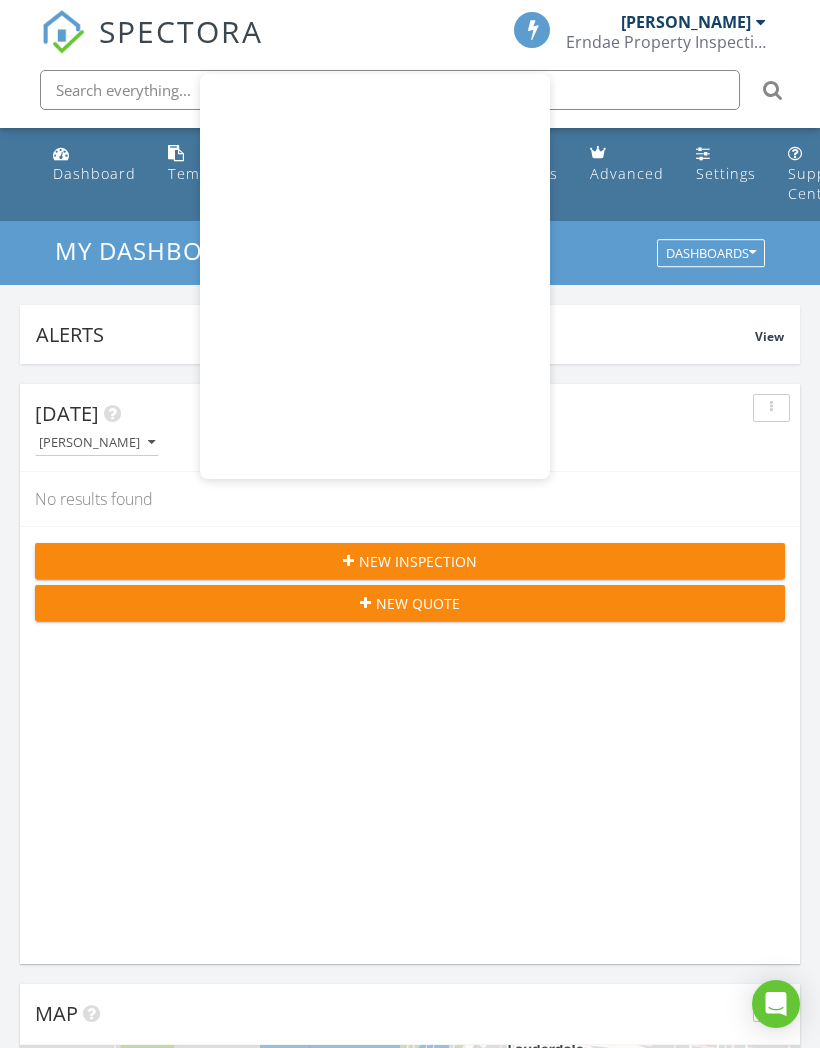 click at bounding box center (533, 29) 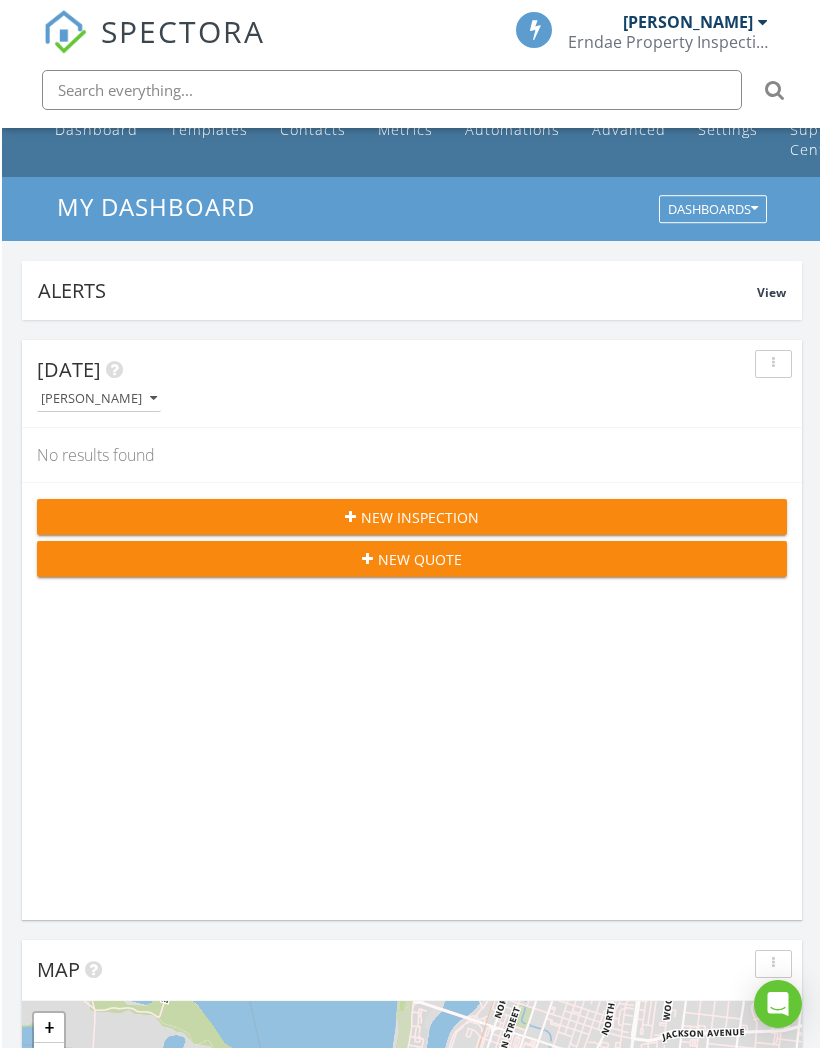 scroll, scrollTop: 0, scrollLeft: 0, axis: both 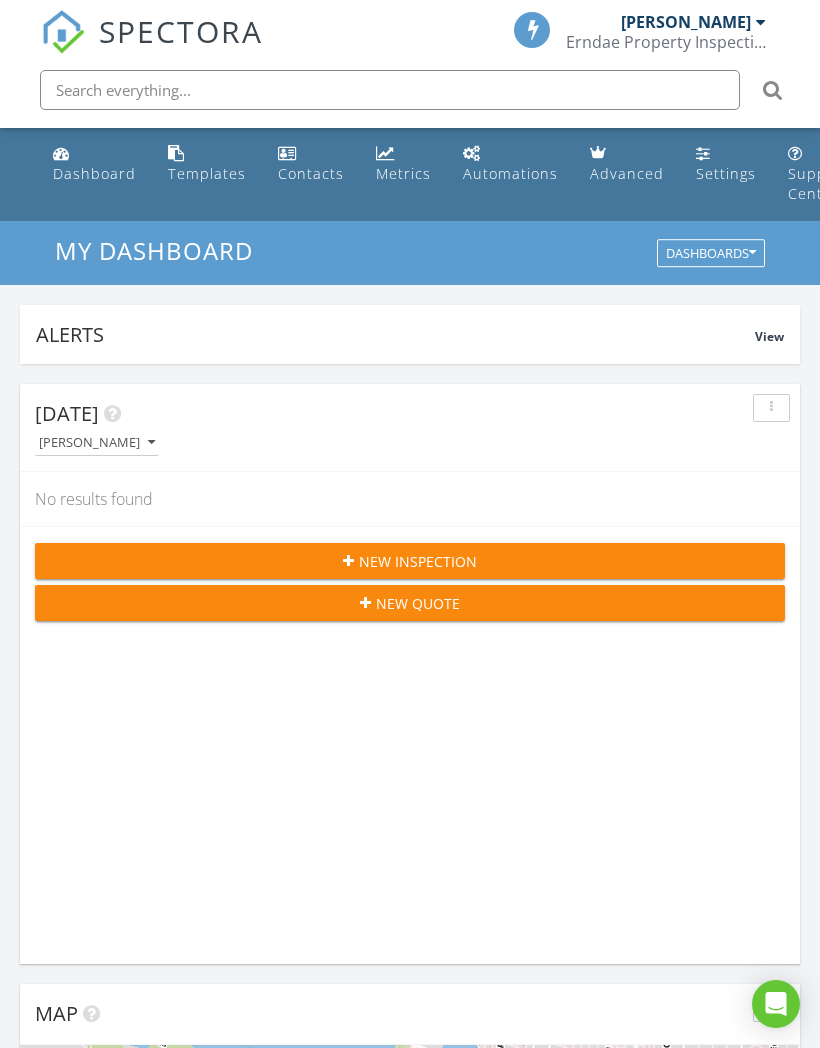 click on "Dashboards" at bounding box center (711, 254) 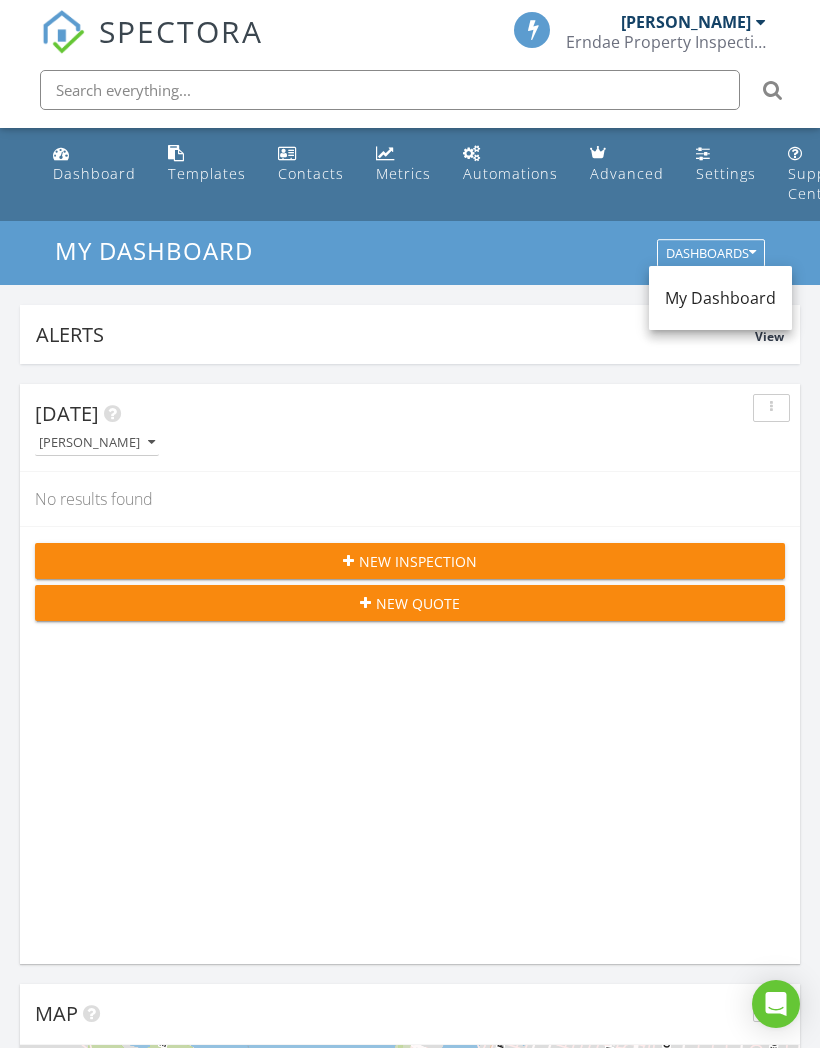 click on "Dashboards" at bounding box center [711, 254] 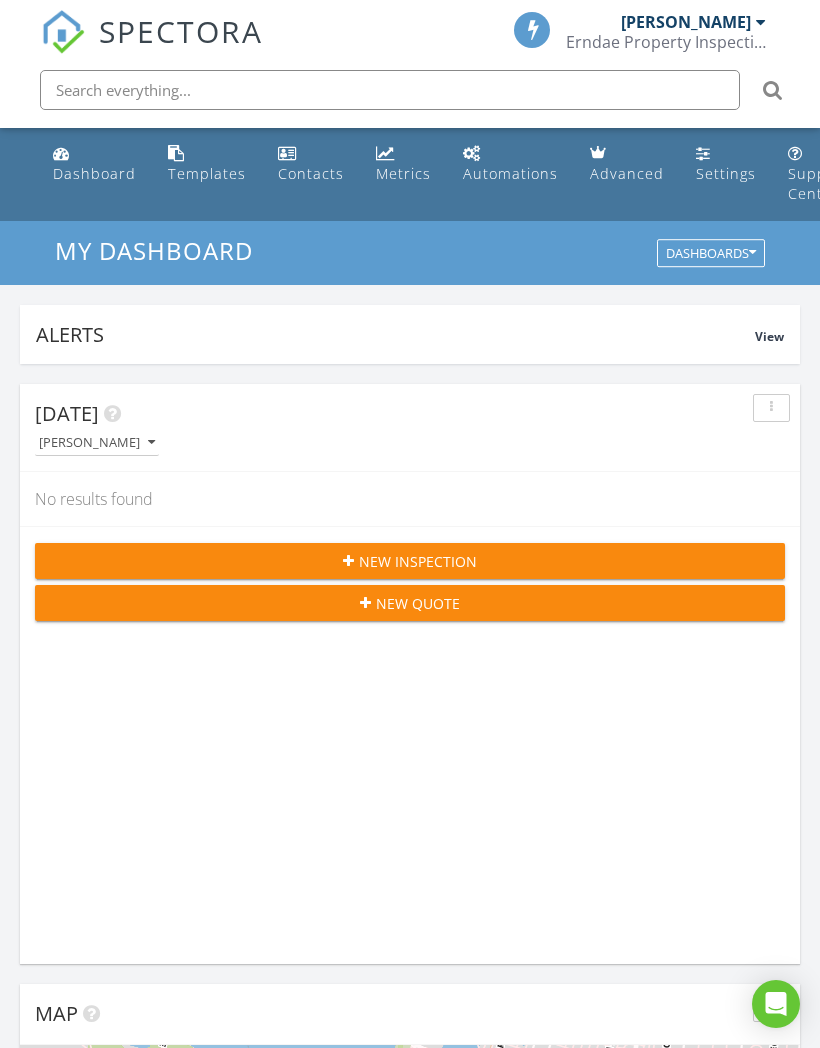 click on "Settings" at bounding box center [726, 173] 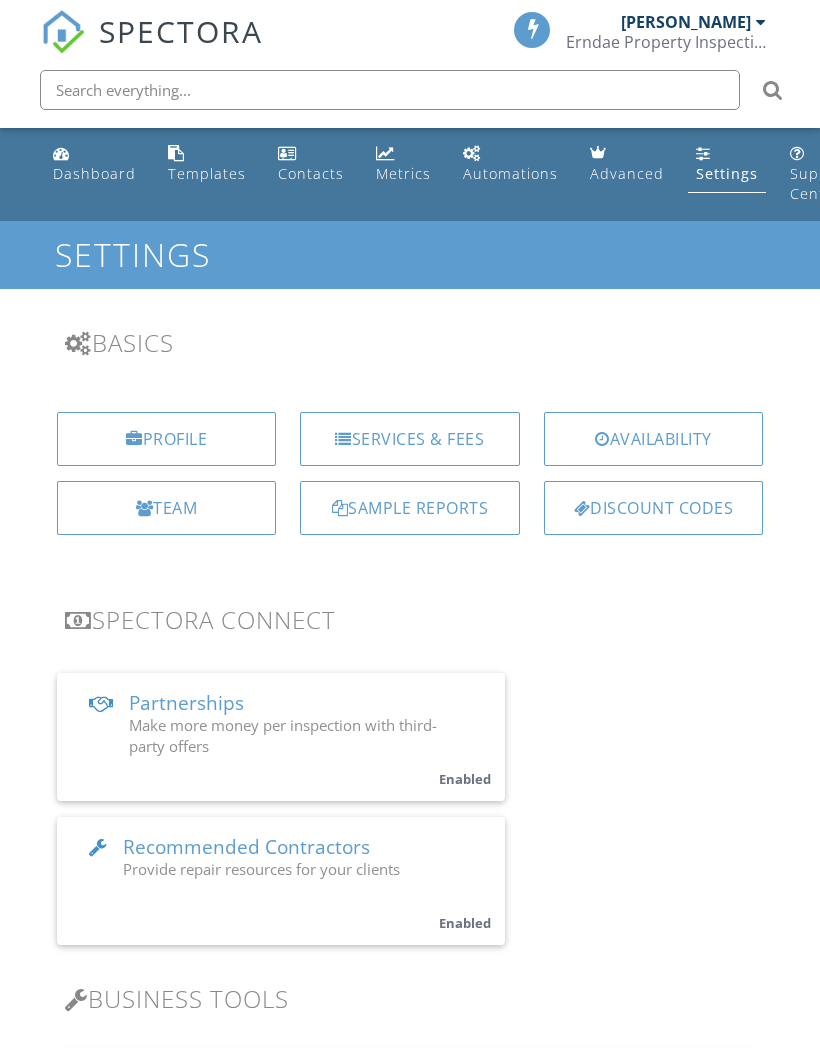 scroll, scrollTop: 0, scrollLeft: 0, axis: both 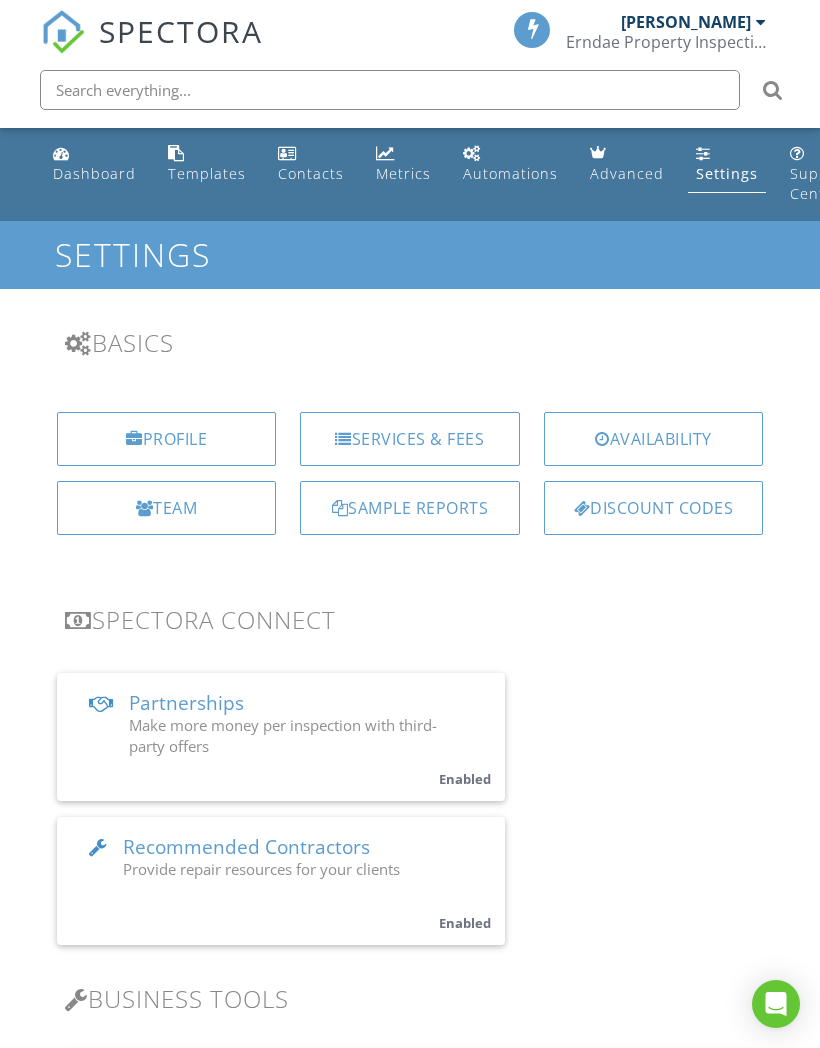 click on "Profile" at bounding box center (166, 439) 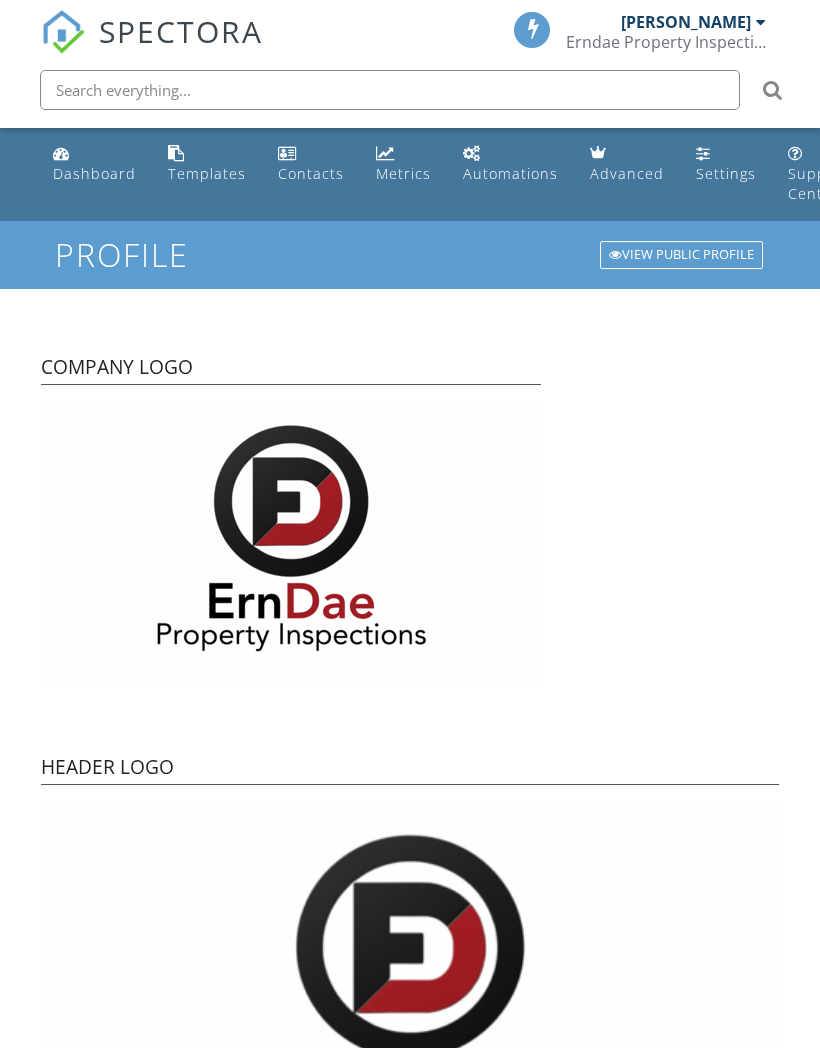scroll, scrollTop: 0, scrollLeft: 0, axis: both 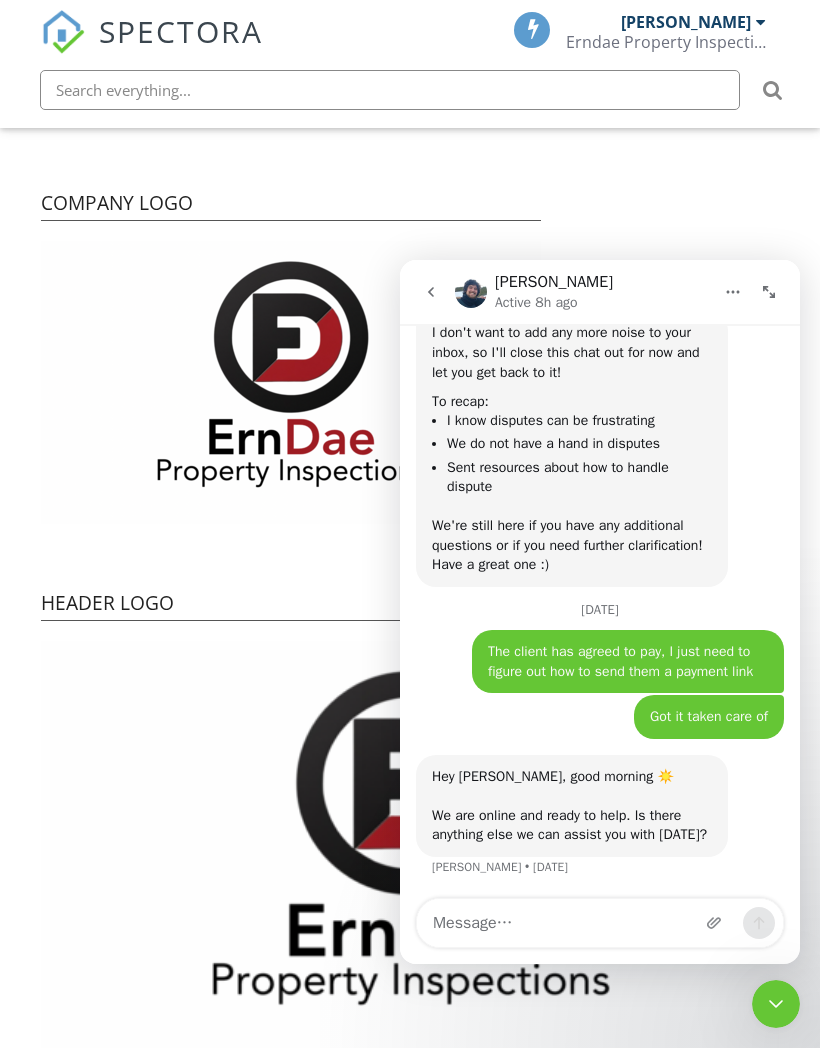 click 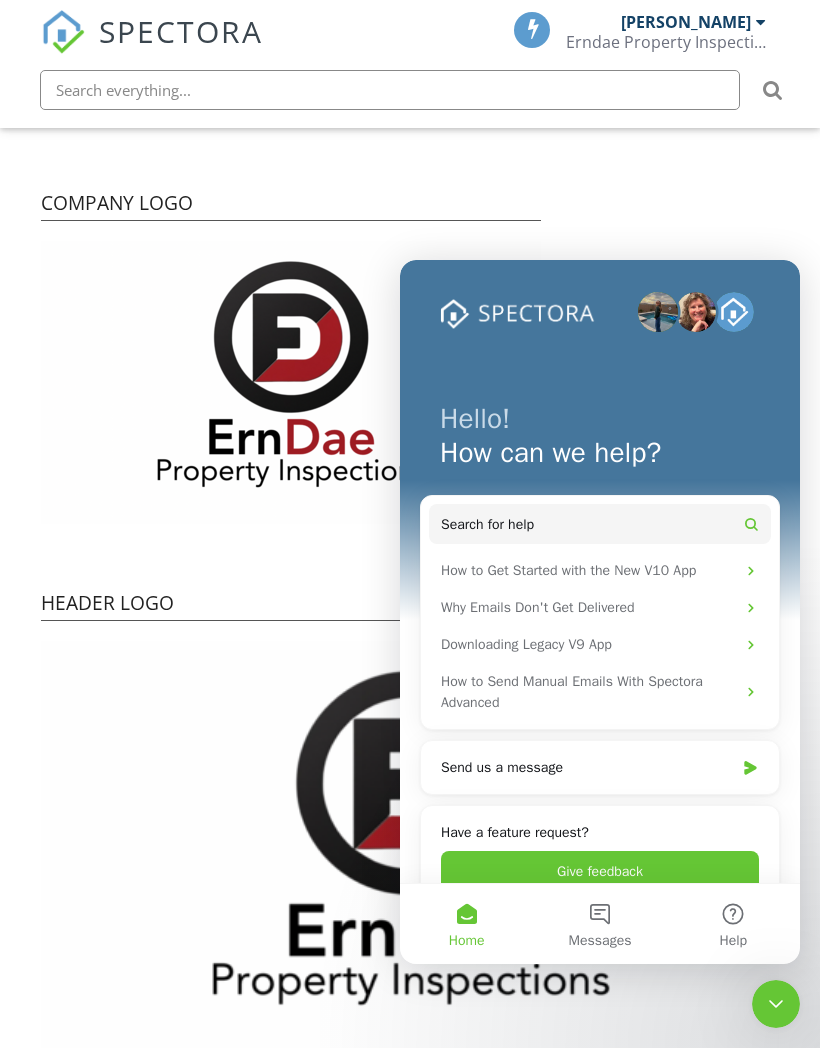click on "Company Logo
Header Logo" at bounding box center (410, 607) 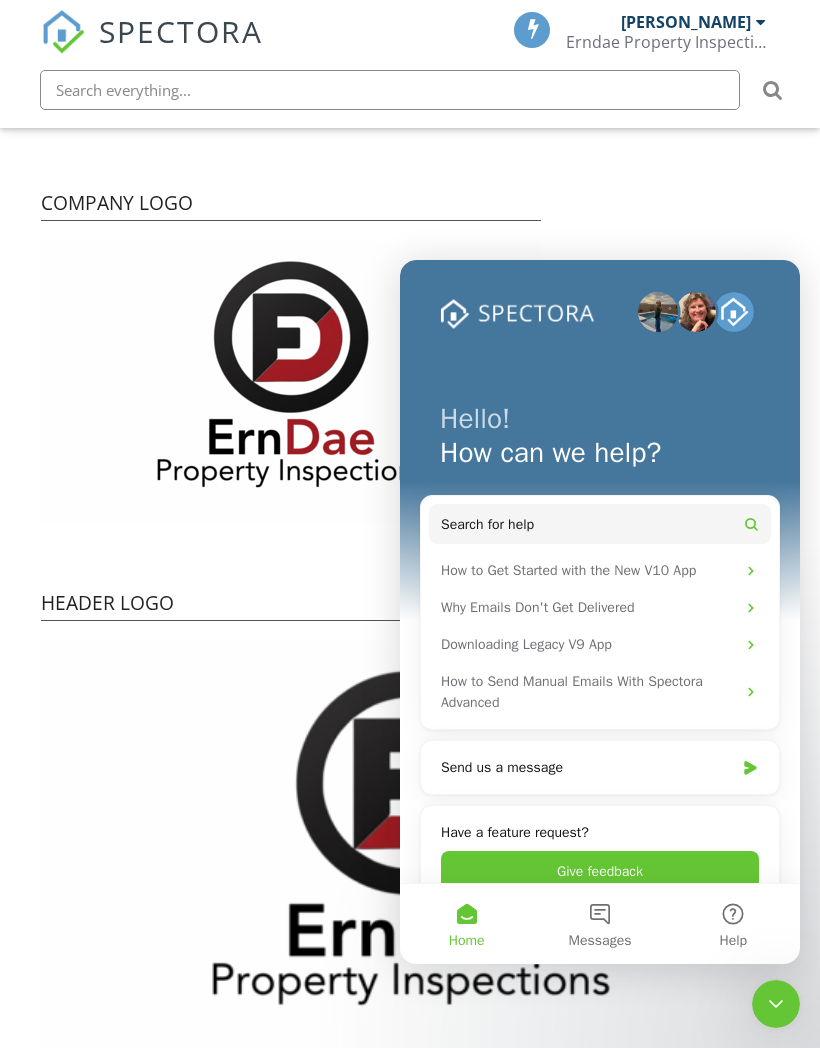 scroll, scrollTop: -1, scrollLeft: 0, axis: vertical 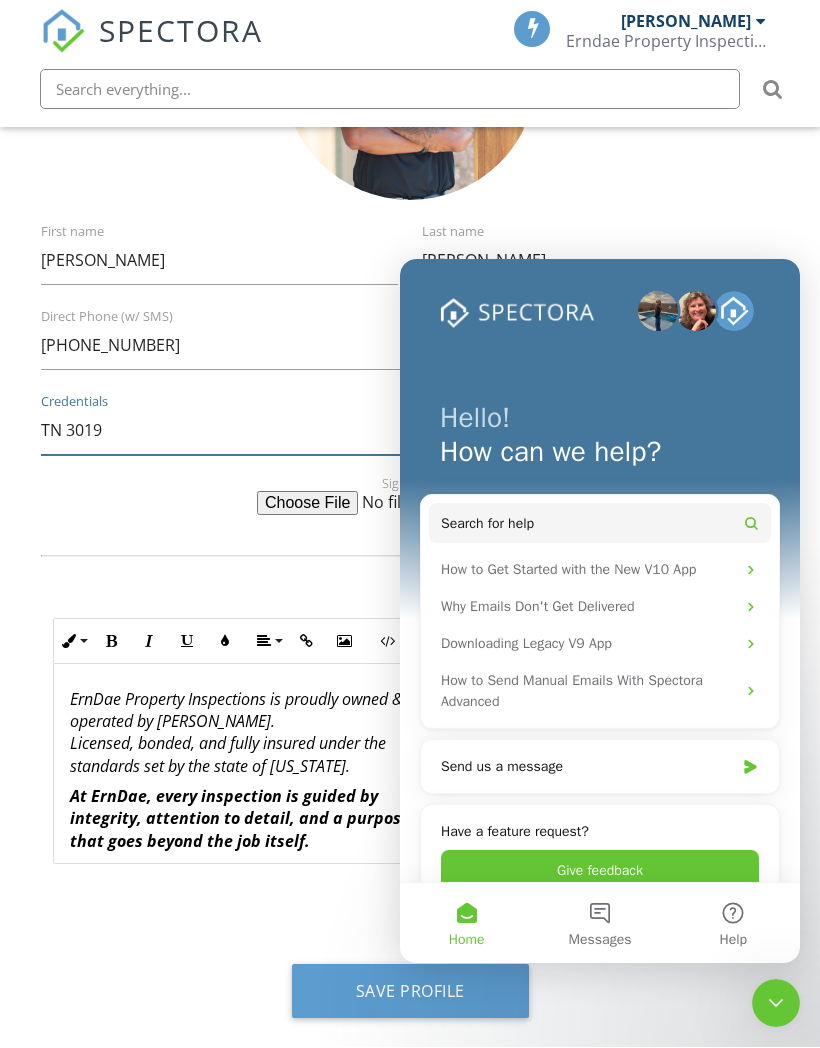 click on "TN 3019" at bounding box center [410, 431] 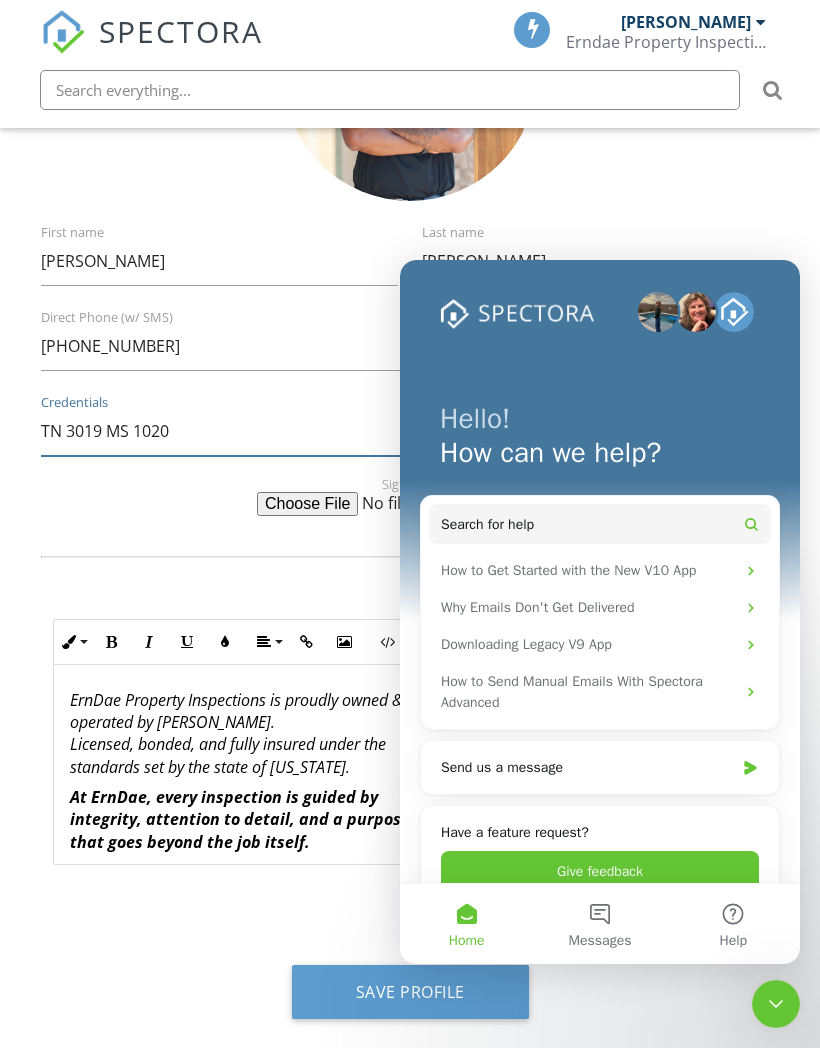 type on "TN 3019 MS 1020" 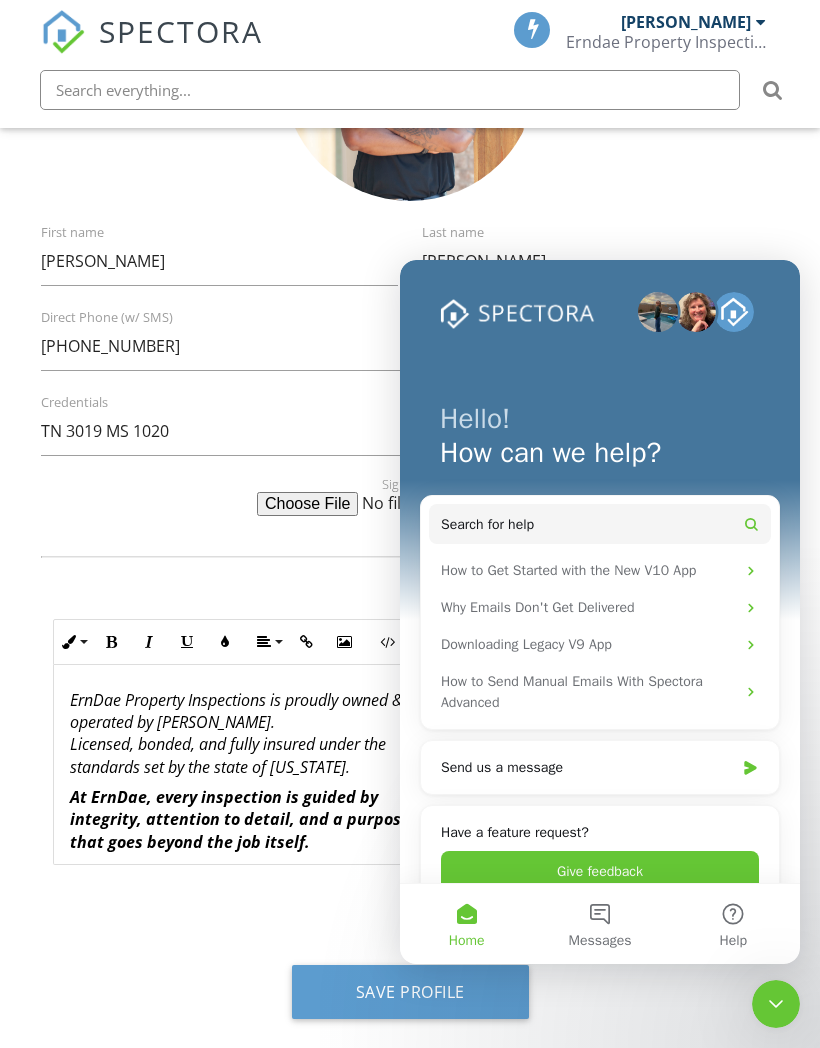 click on "Inspector Info
David
First name
Clark
Last name
+19015016289
Direct Phone (w/ SMS)
TN 3019 MS 1020
Credentials
Signature" at bounding box center [410, 200] 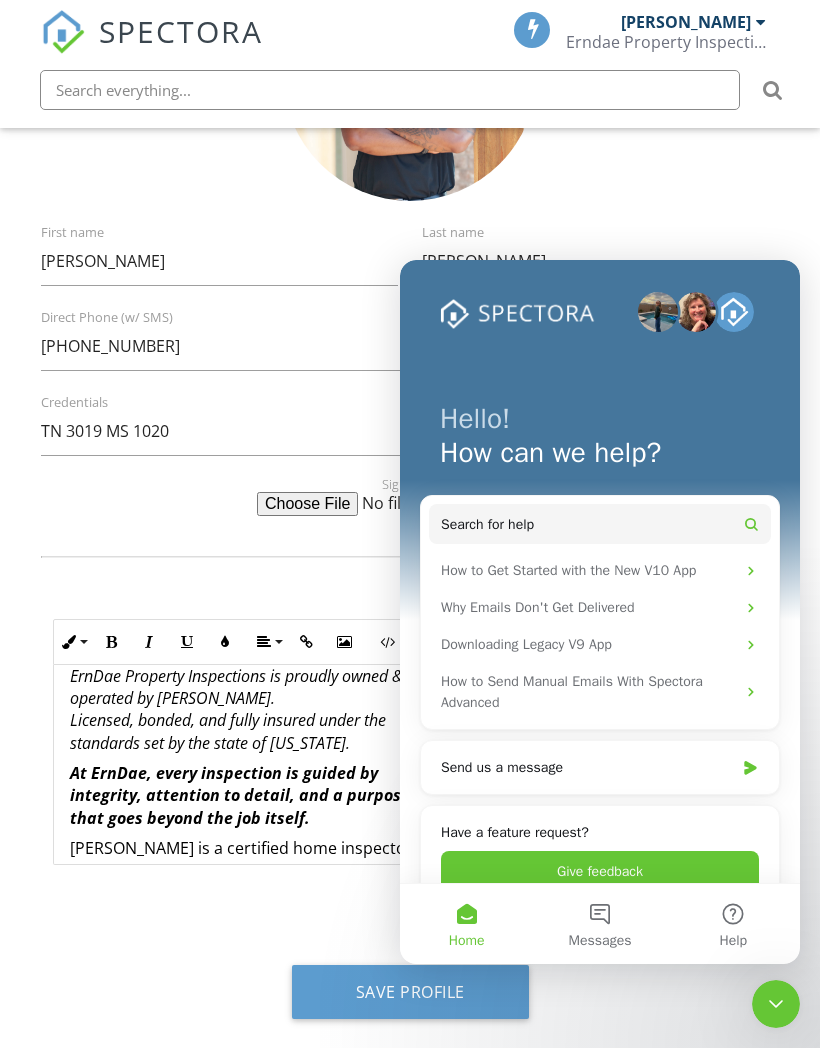 scroll, scrollTop: 22, scrollLeft: 0, axis: vertical 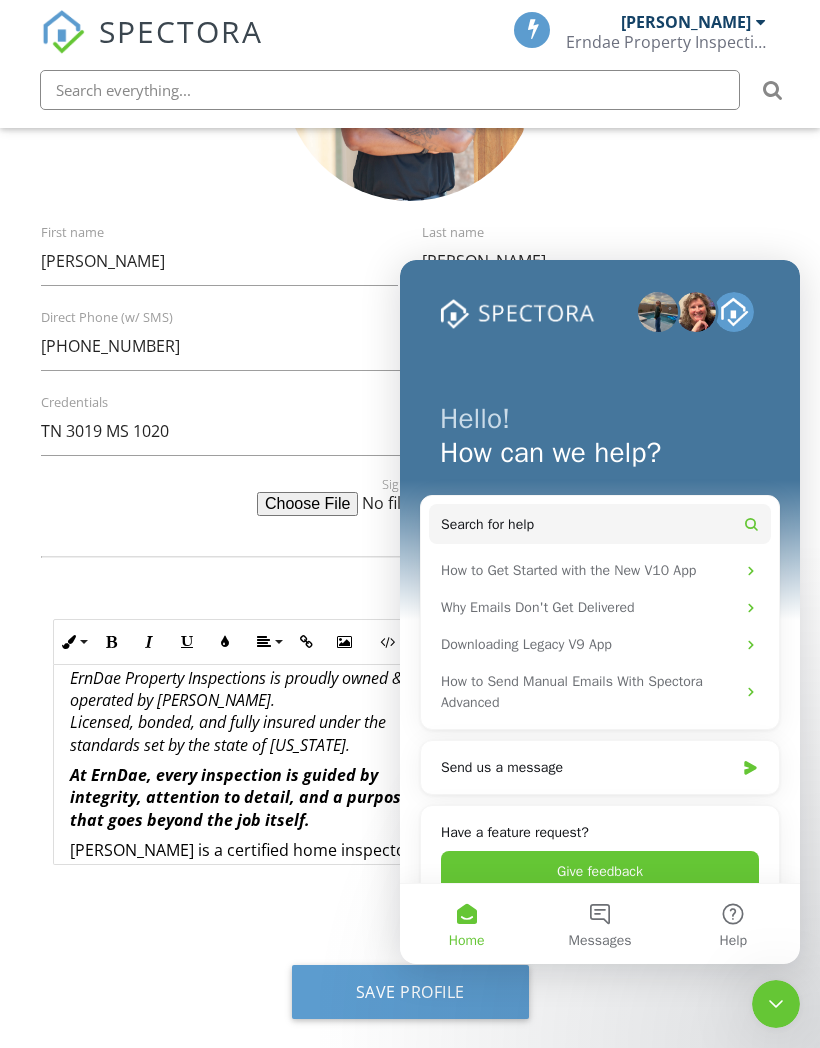 click on "ErnDae Property Inspections is proudly owned & operated by David Clark. Licensed, bonded, and fully insured under the standards set by the state of Tennessee." at bounding box center (236, 711) 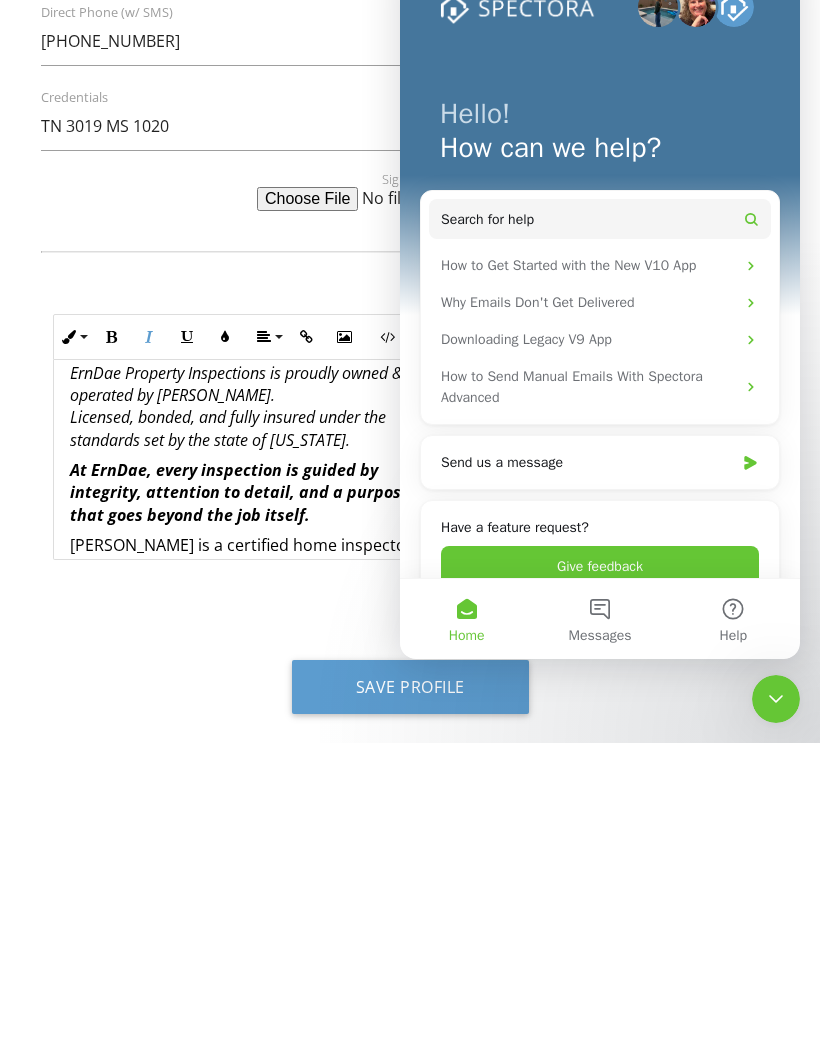 type 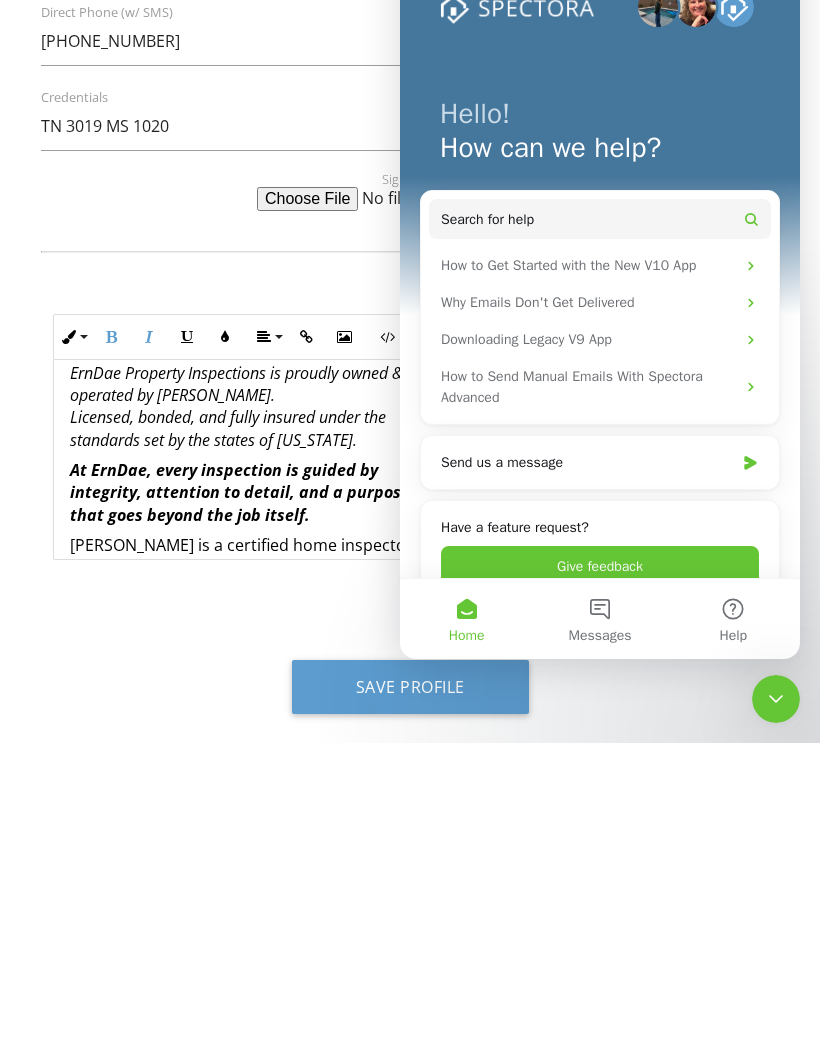 click on "ErnDae Property Inspections is proudly owned & operated by David Clark. Licensed, bonded, and fully insured under the standards set by the states of Tennessee." at bounding box center (236, 711) 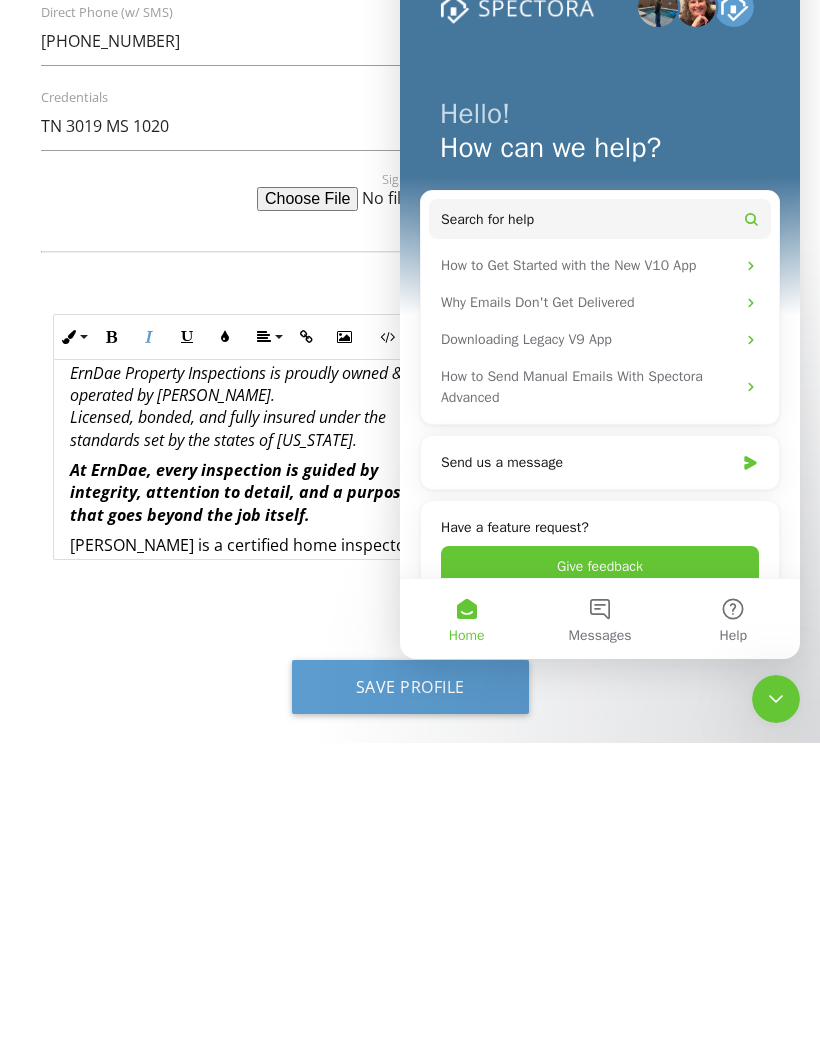 click on "ErnDae Property Inspections is proudly owned & operated by David Clark. Licensed, bonded, and fully insured under the standards set by the states of Tennessee." at bounding box center (251, 712) 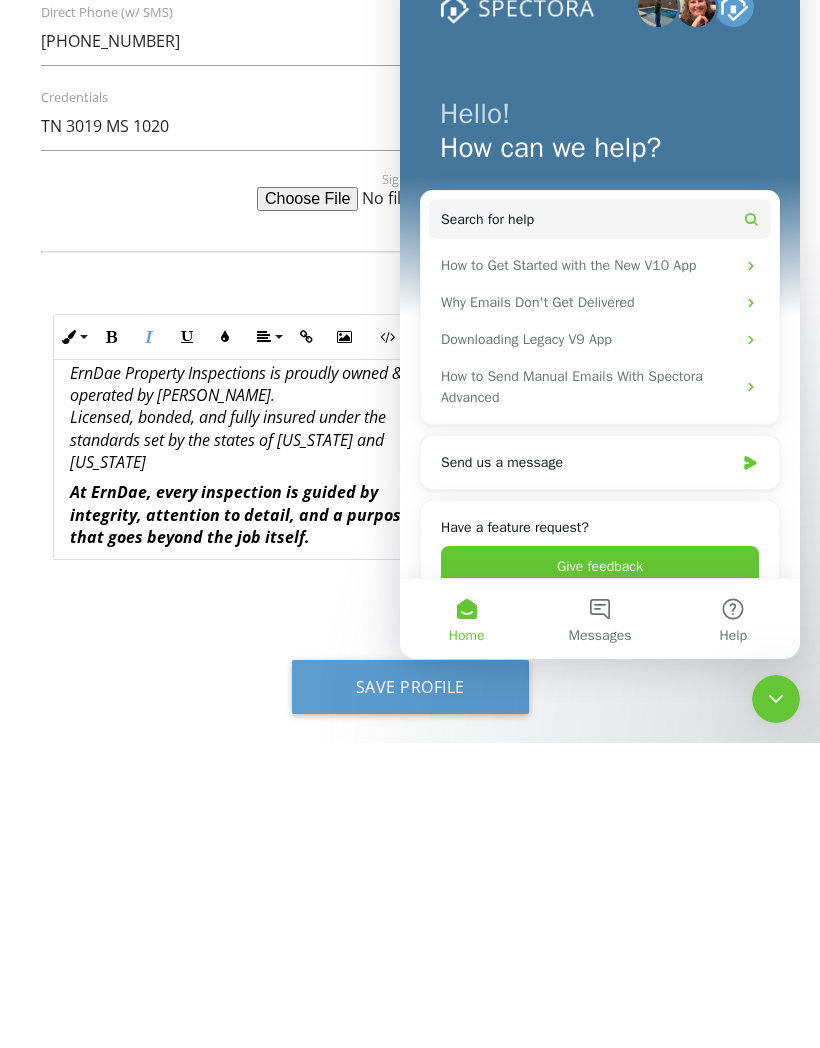 scroll, scrollTop: 0, scrollLeft: 0, axis: both 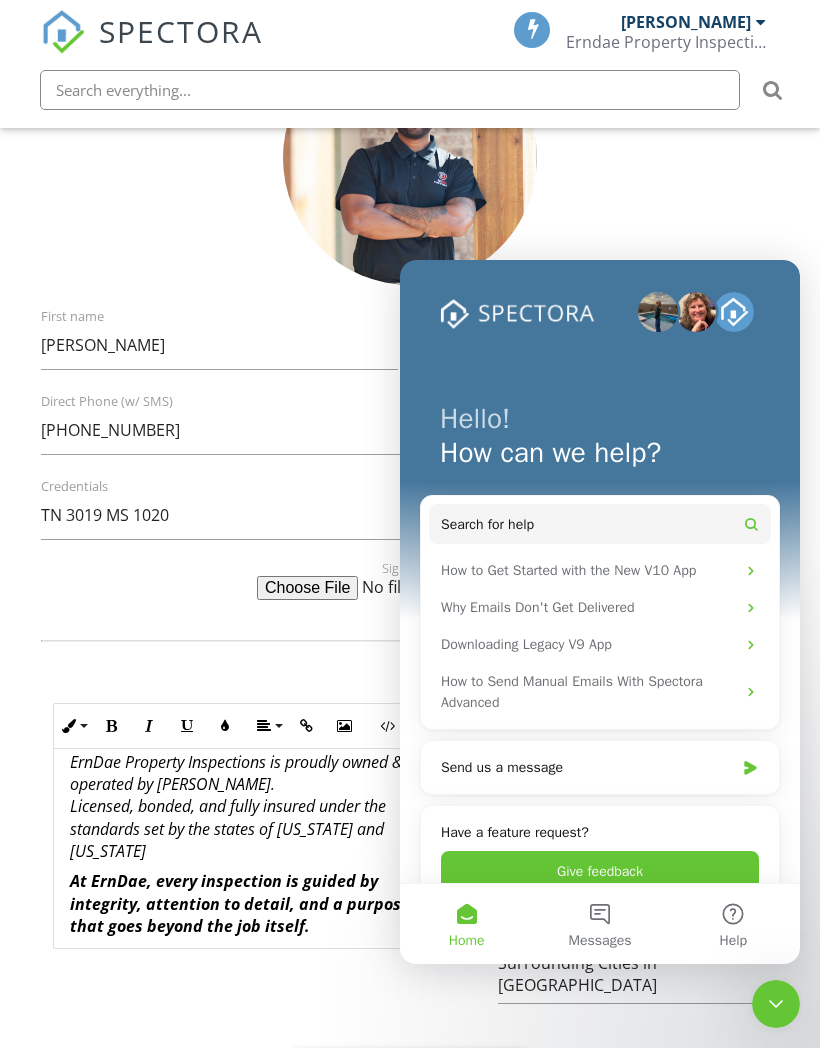click at bounding box center [410, 158] 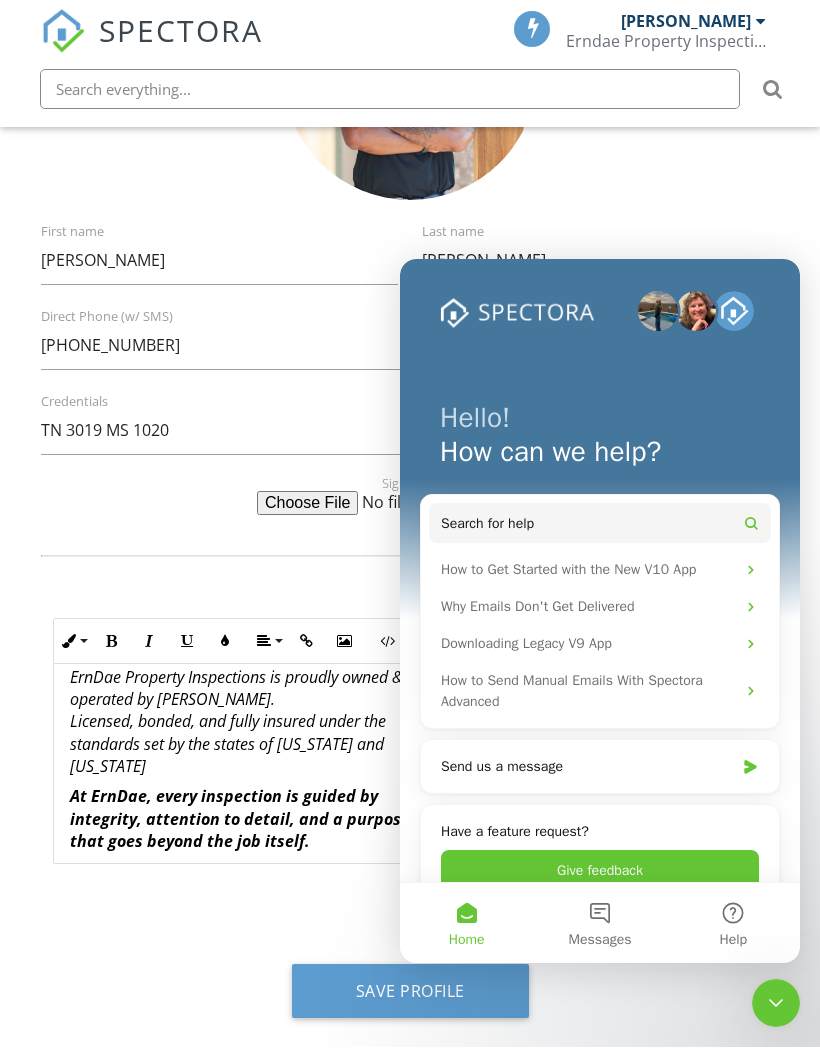 click on "ErnDae Property Inspections is proudly owned & operated by David Clark. Licensed, bonded, and fully insured under the standards set by the states of Tennessee and Mississippi" at bounding box center (251, 723) 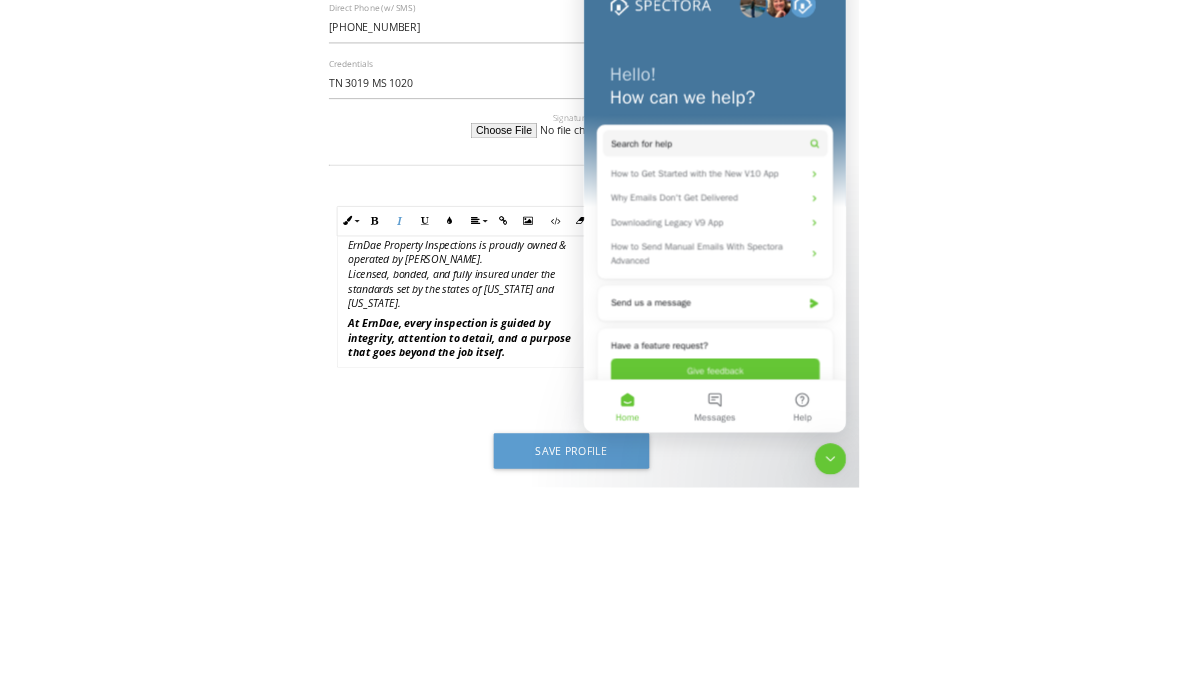 scroll, scrollTop: 761, scrollLeft: 0, axis: vertical 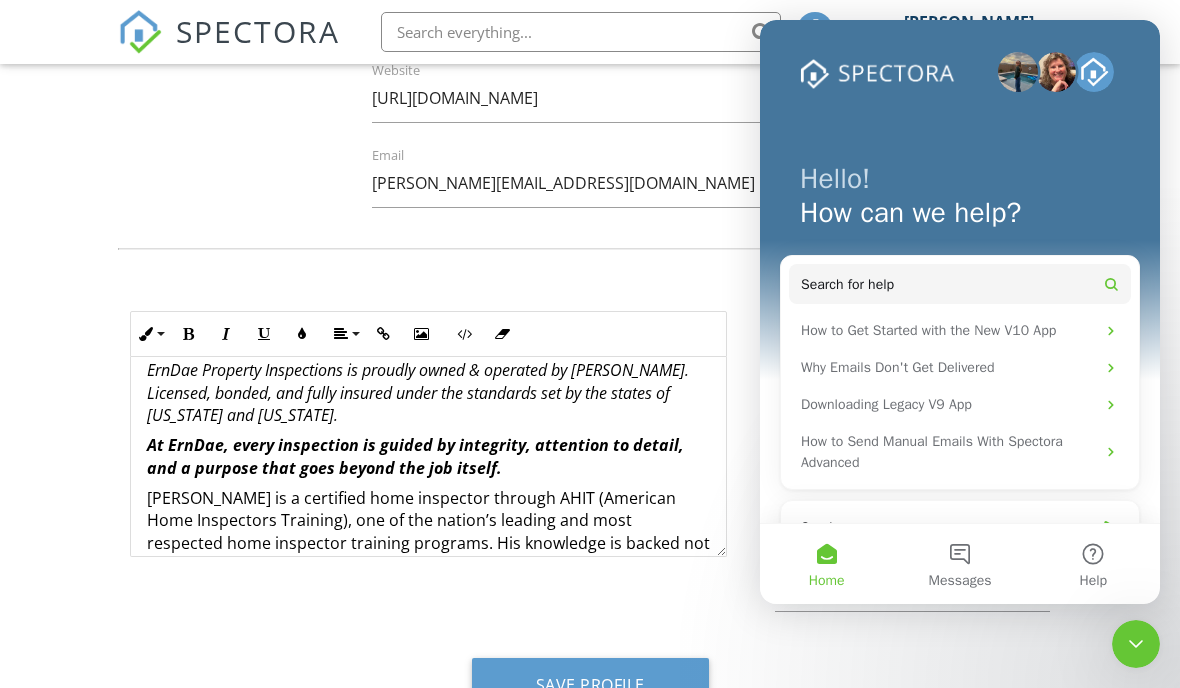 click on "Home" at bounding box center (826, 564) 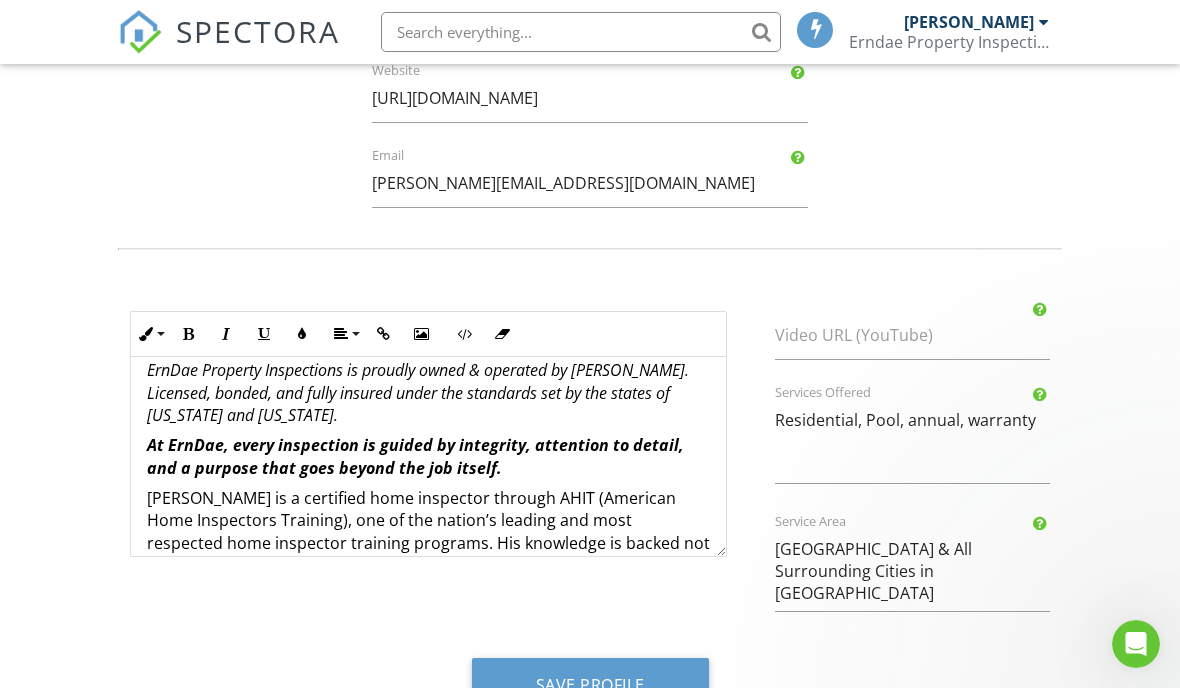 scroll, scrollTop: 0, scrollLeft: 0, axis: both 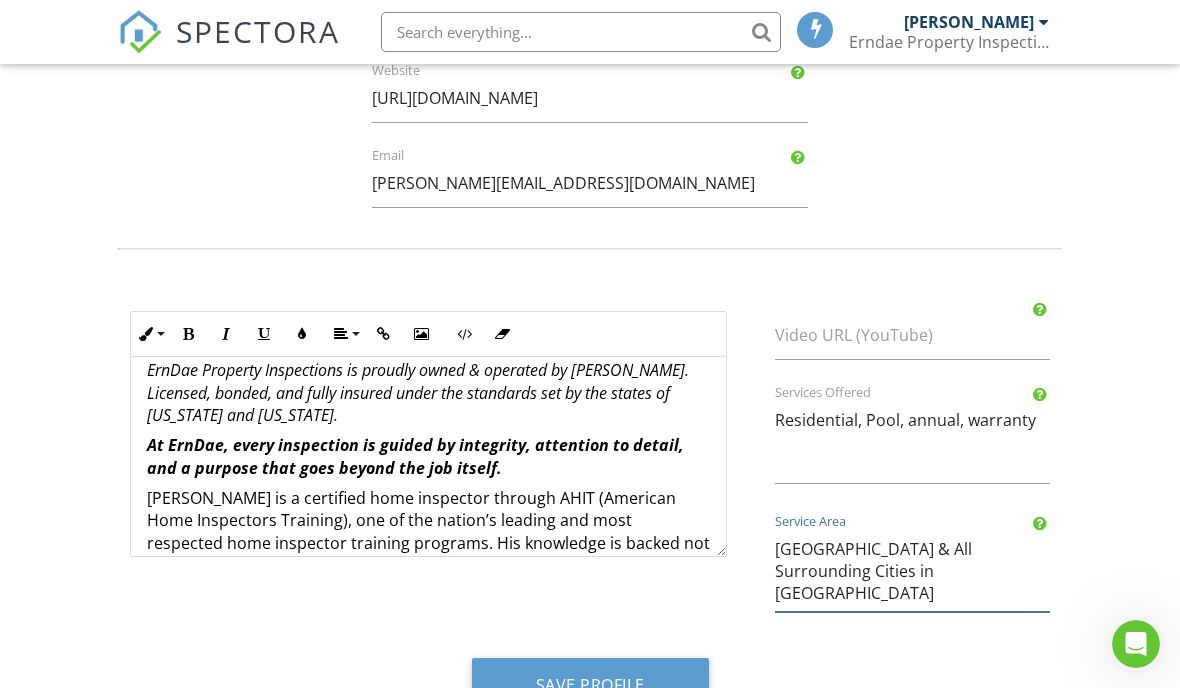 click on "Memphis & All Surrounding Cities in TN" at bounding box center [912, 568] 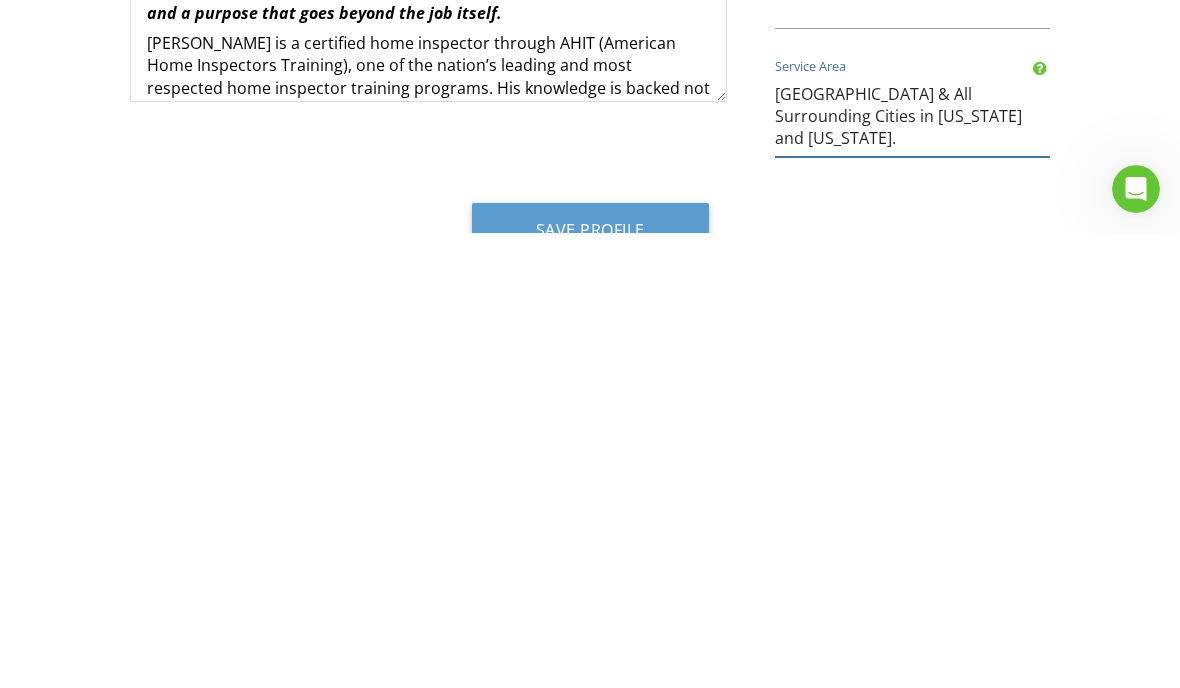 type on "Memphis & All Surrounding Cities in Tennessee and Mississippi." 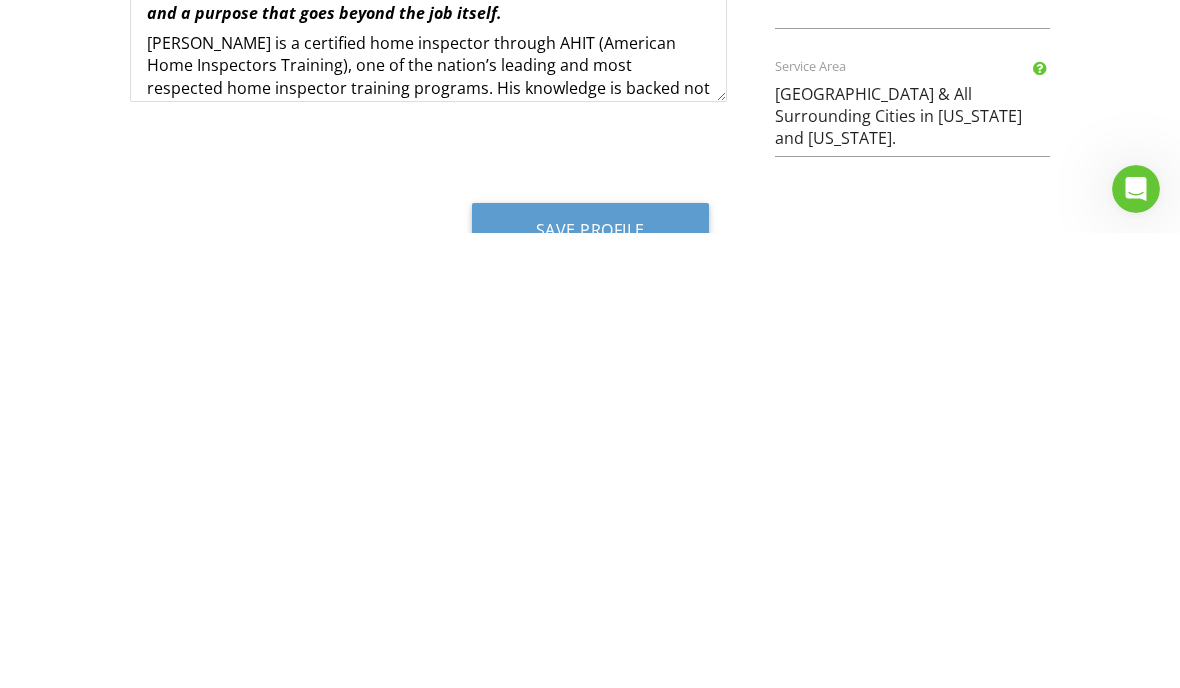 click on "Company Logo
Header Logo
Company Information
Erndae Property Inspections
Name
200 Wagner St unit 201
Address
▼ United States - Select a Country - United States Canada Australia United Kingdom New Zealand Afghanistan Albania Algeria American Samoa Andorra Angola Anguilla Antarctica Antigua and Barbuda Argentina Armenia Aruba Austria Azerbaijan Bahamas Bahrain Bangladesh Barbados Belarus Belgium Belize Benin Bermuda Bhutan Bolivia Bonaire Bosnia and Herzegovina Botswana Bouvet Island Brazil British Indian Ocean Territory British Virgin Islands Brunei Bulgaria Burkina Faso Burundi Cabo Verde Cambodia Cameroon Cayman Islands Central African Republic Chad Chile China Christmas Island Cocos [Keeling] Islands Colombia Comoros Congo Republic Cook Islands Costa Rica Croatia Cuba Curaçao Cyprus Czechia DR Congo Denmark Djibouti Dominica Dominican Republic East Timor Ecuador Egypt El Salvador Equatorial Guinea Eritrea Estonia Eswatini Ethiopia" at bounding box center (590, 98) 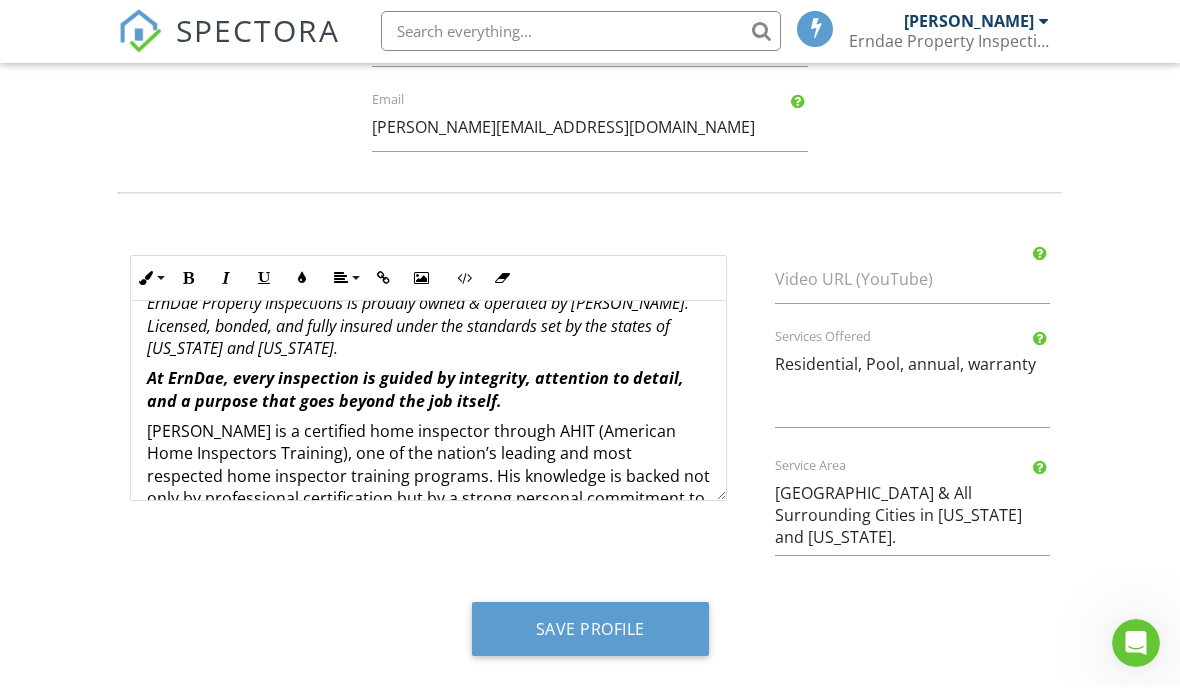 scroll, scrollTop: 32, scrollLeft: 0, axis: vertical 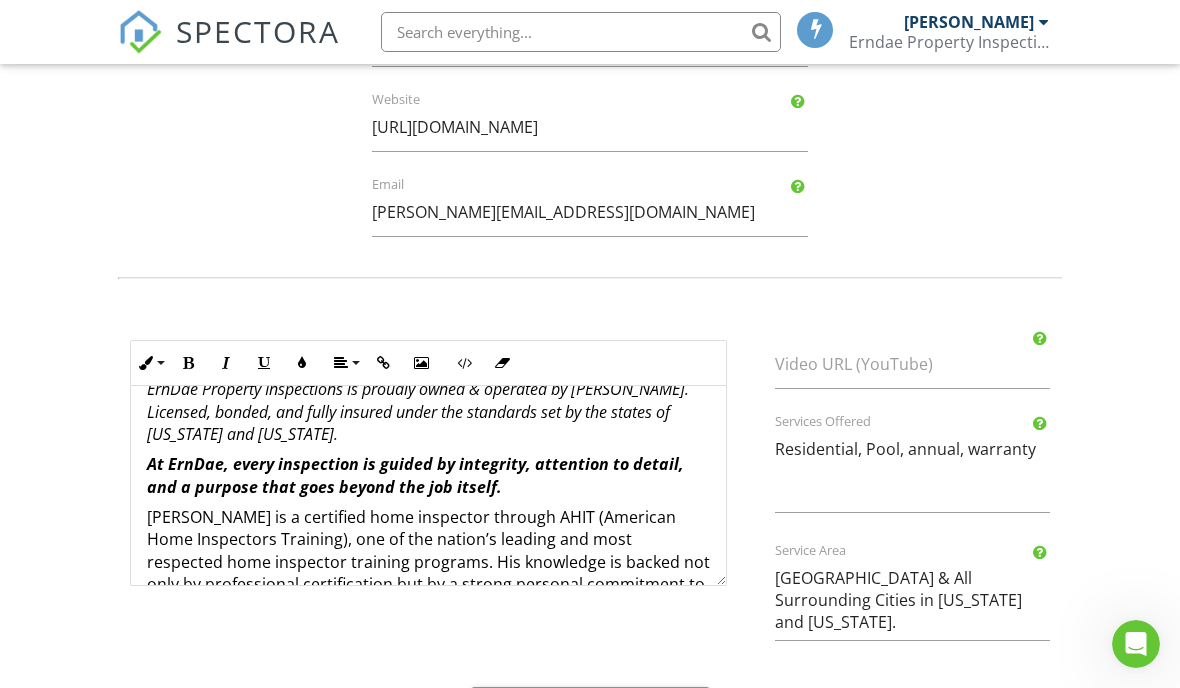 click on "Save Profile" at bounding box center (590, 714) 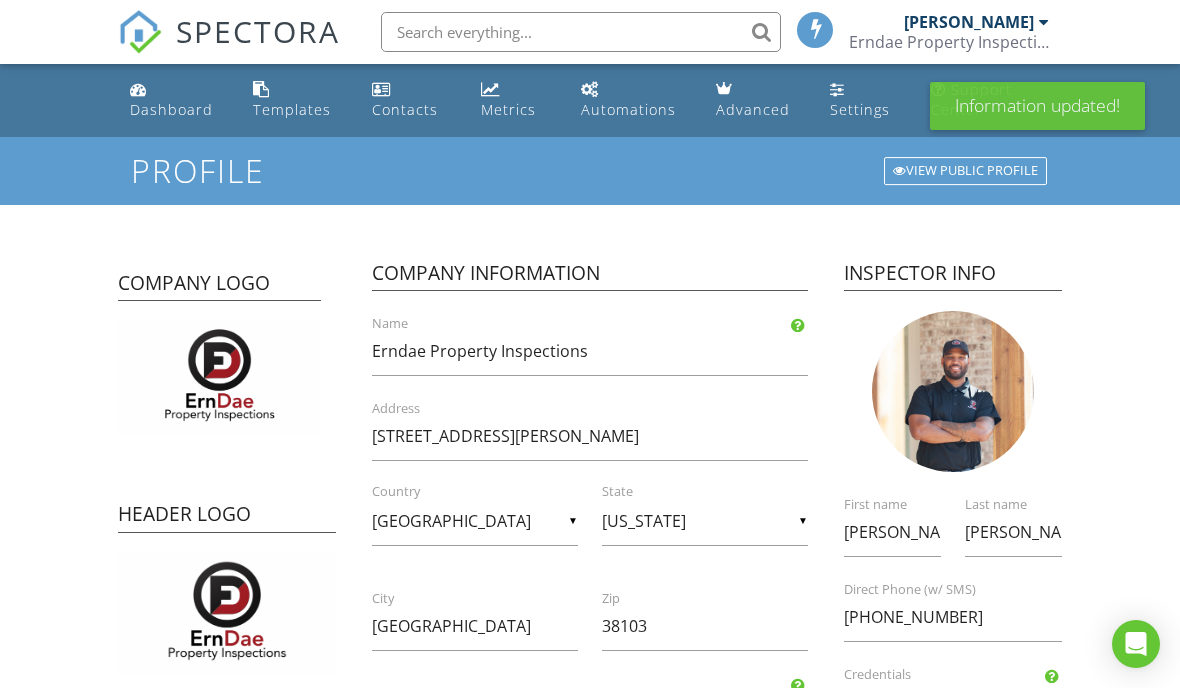 scroll, scrollTop: 0, scrollLeft: 0, axis: both 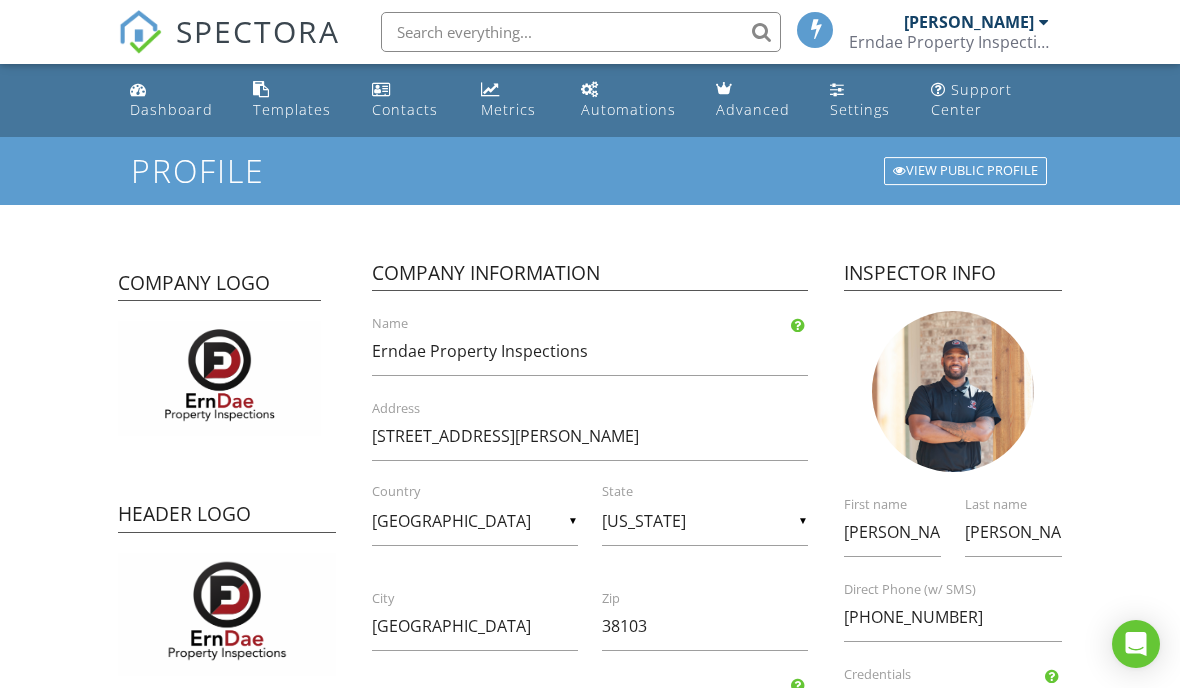 click on "View Public Profile" at bounding box center (965, 171) 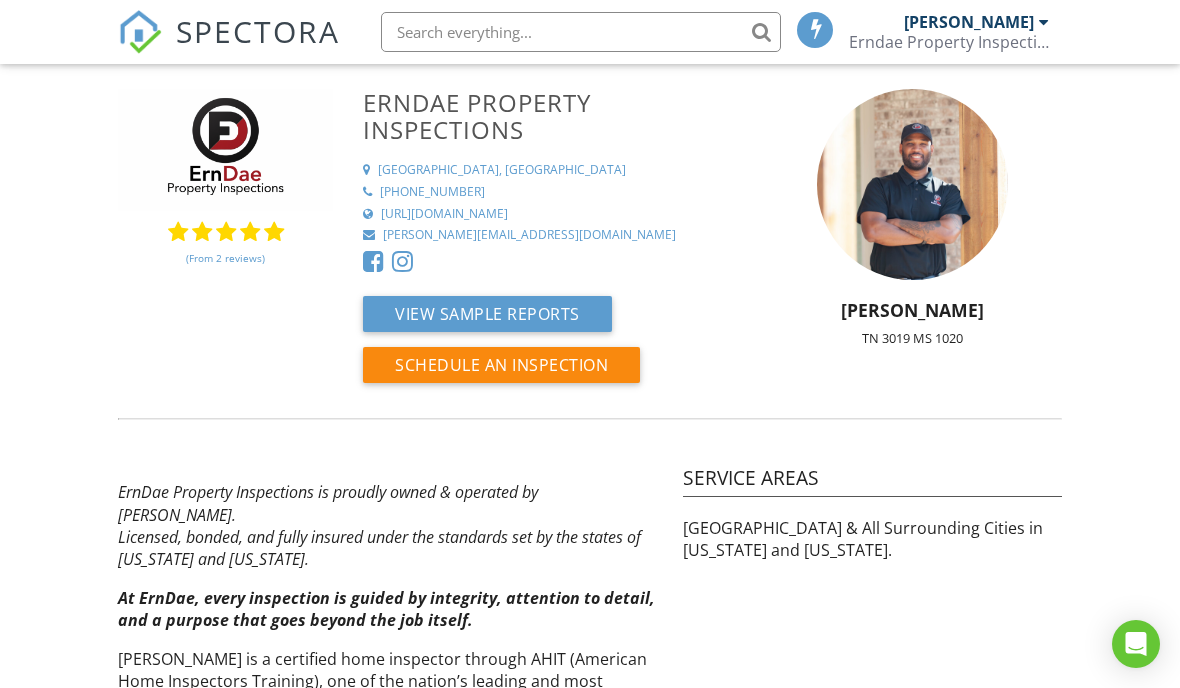 scroll, scrollTop: 0, scrollLeft: 0, axis: both 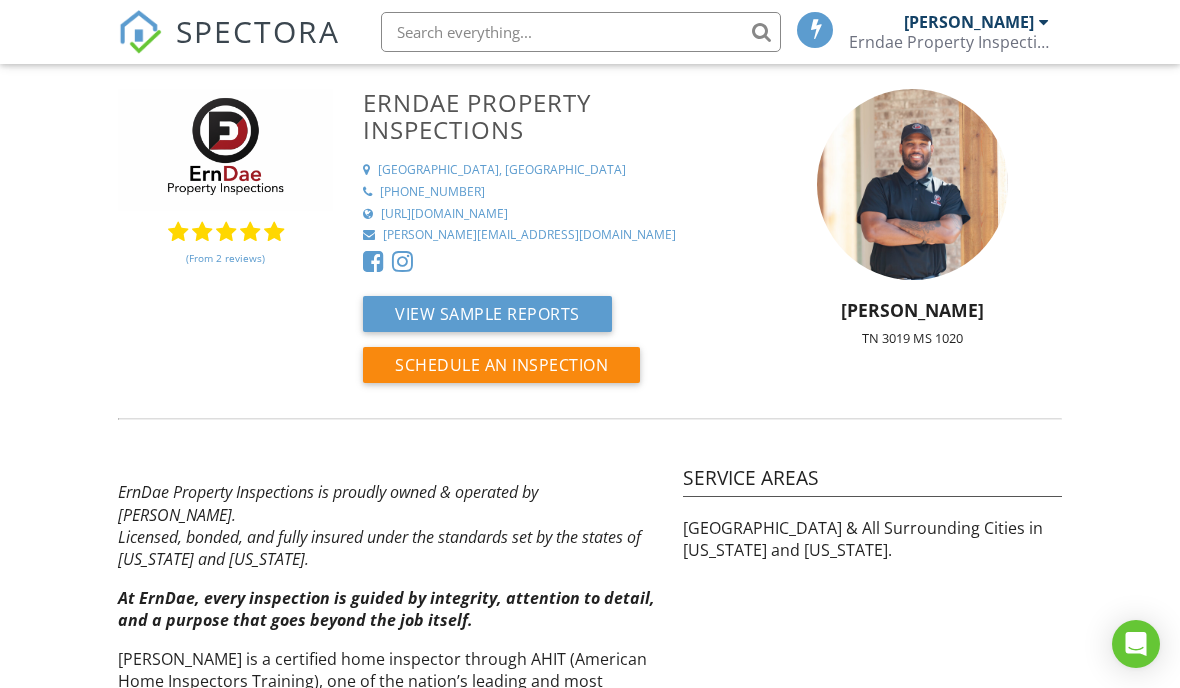 click on "Erndae Property Inspections" at bounding box center [949, 42] 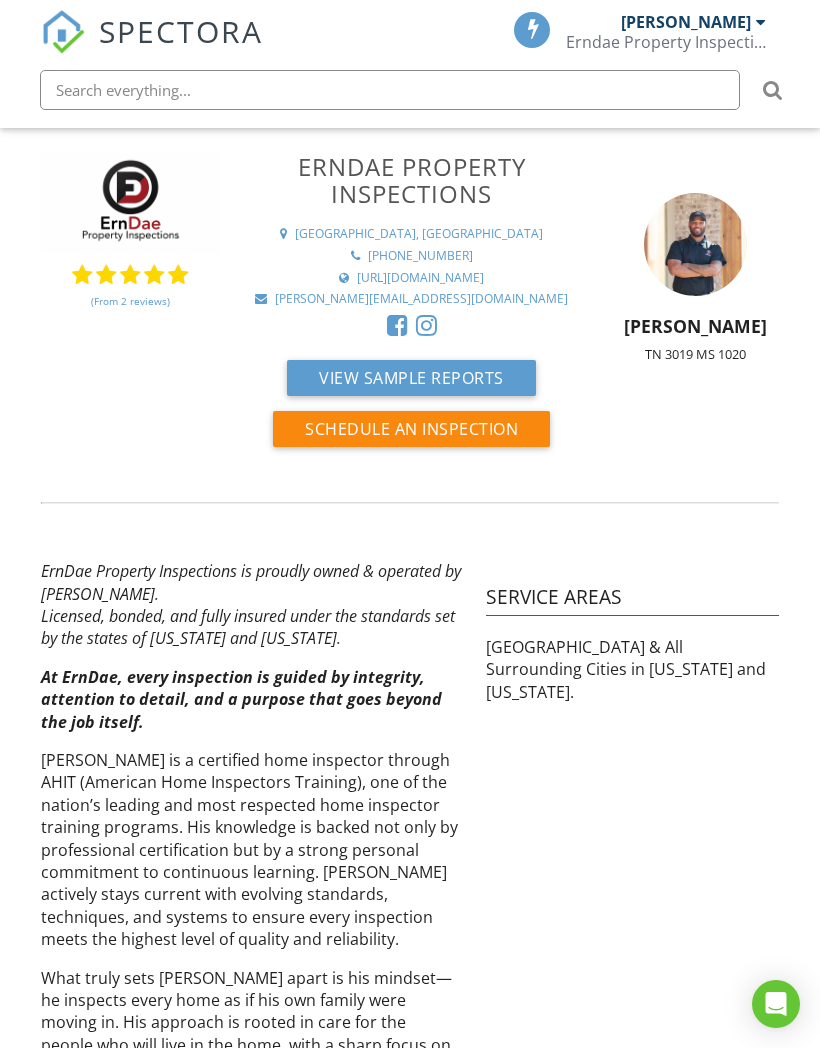 click on "[PERSON_NAME]" at bounding box center (686, 22) 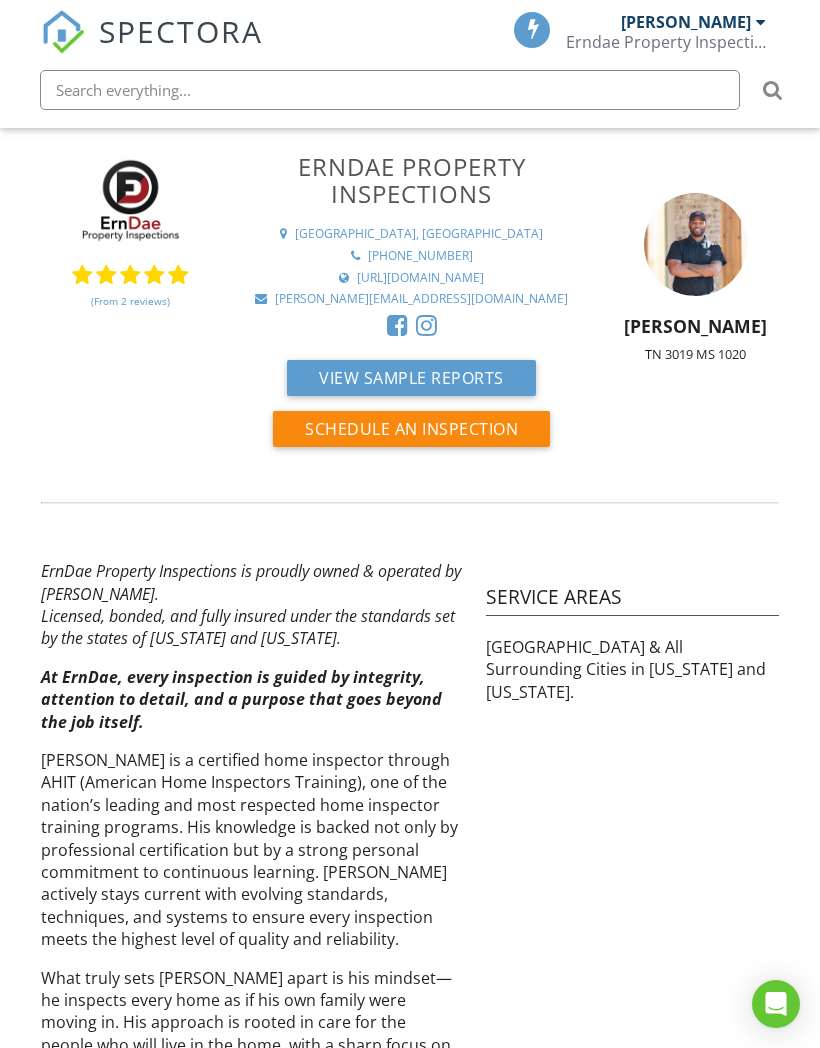 click on "[PERSON_NAME]" at bounding box center [686, 22] 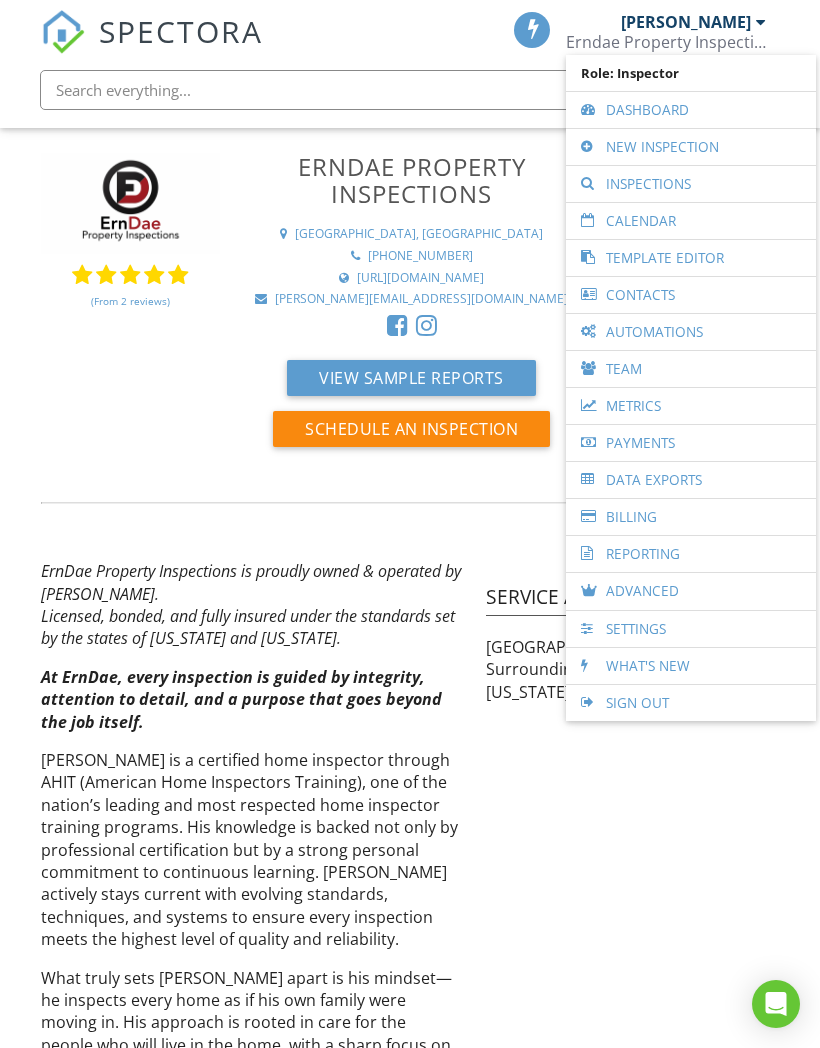 click on "Inspections" at bounding box center [691, 184] 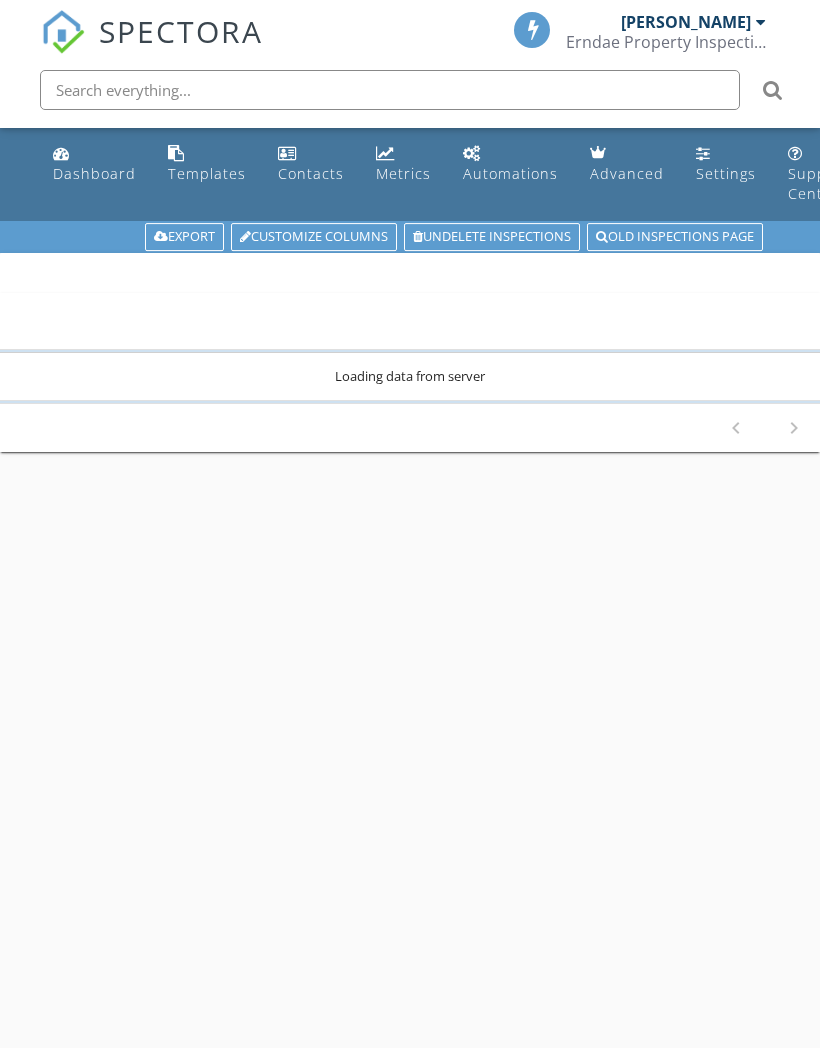 scroll, scrollTop: 0, scrollLeft: 0, axis: both 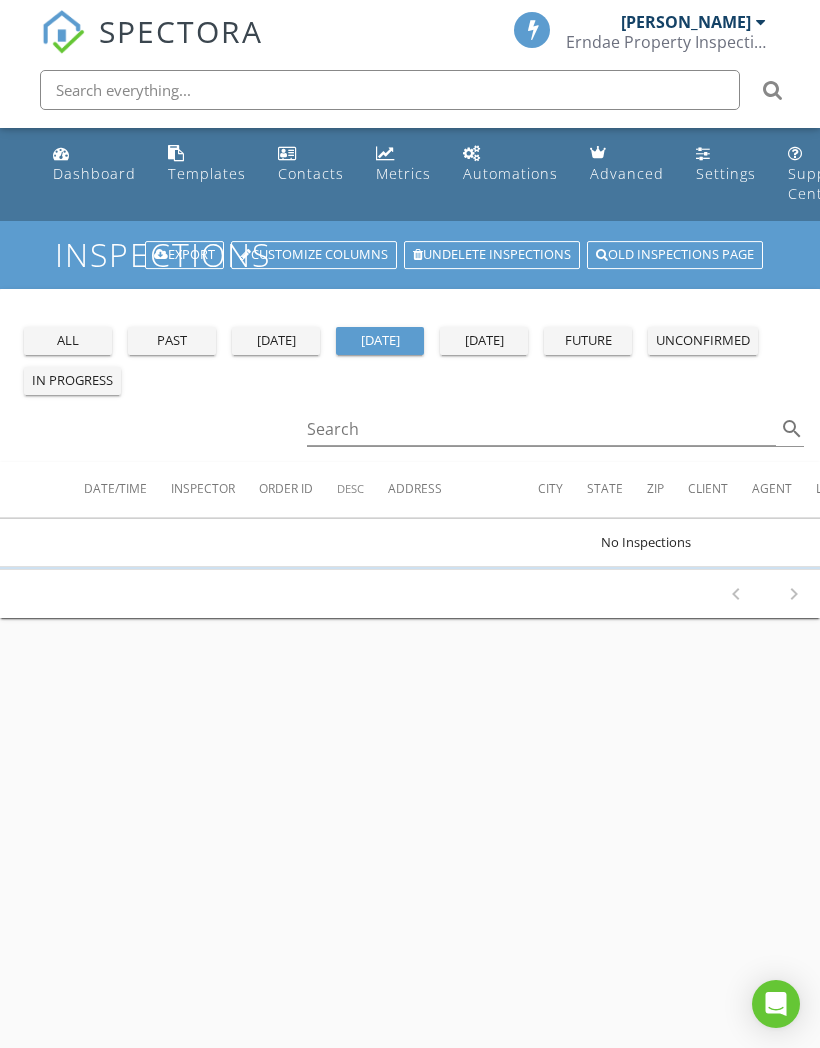 click on "all" at bounding box center [68, 341] 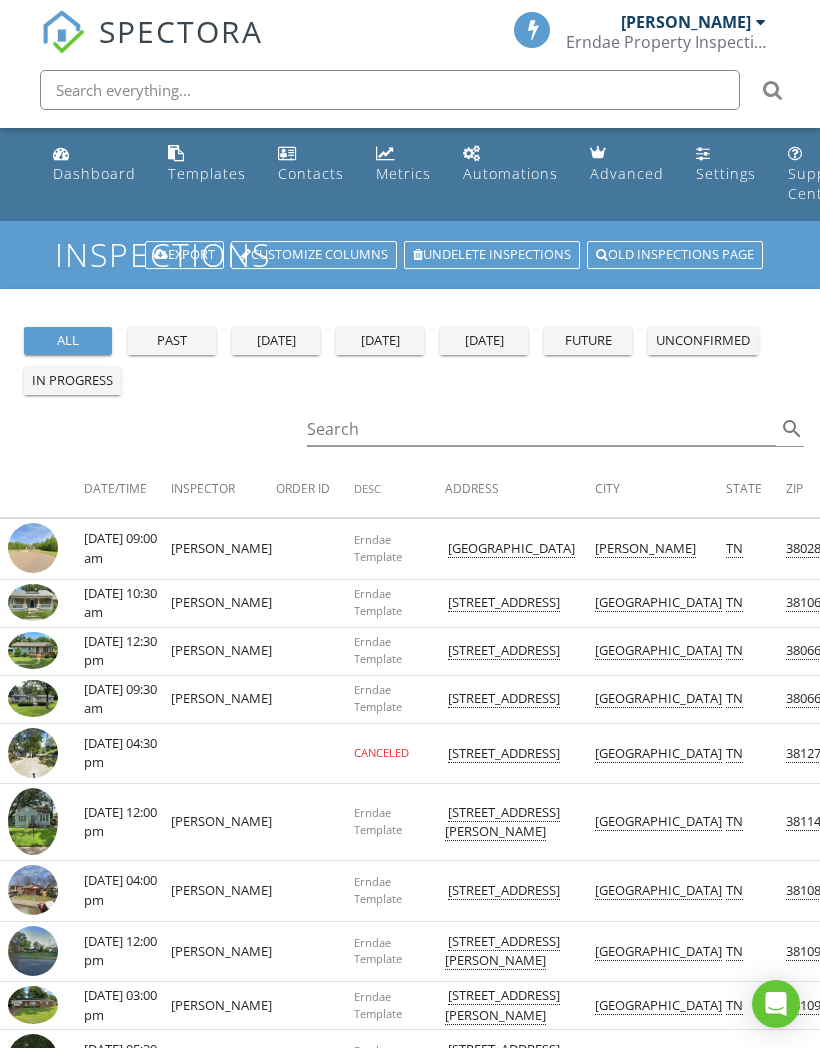 scroll, scrollTop: 0, scrollLeft: 0, axis: both 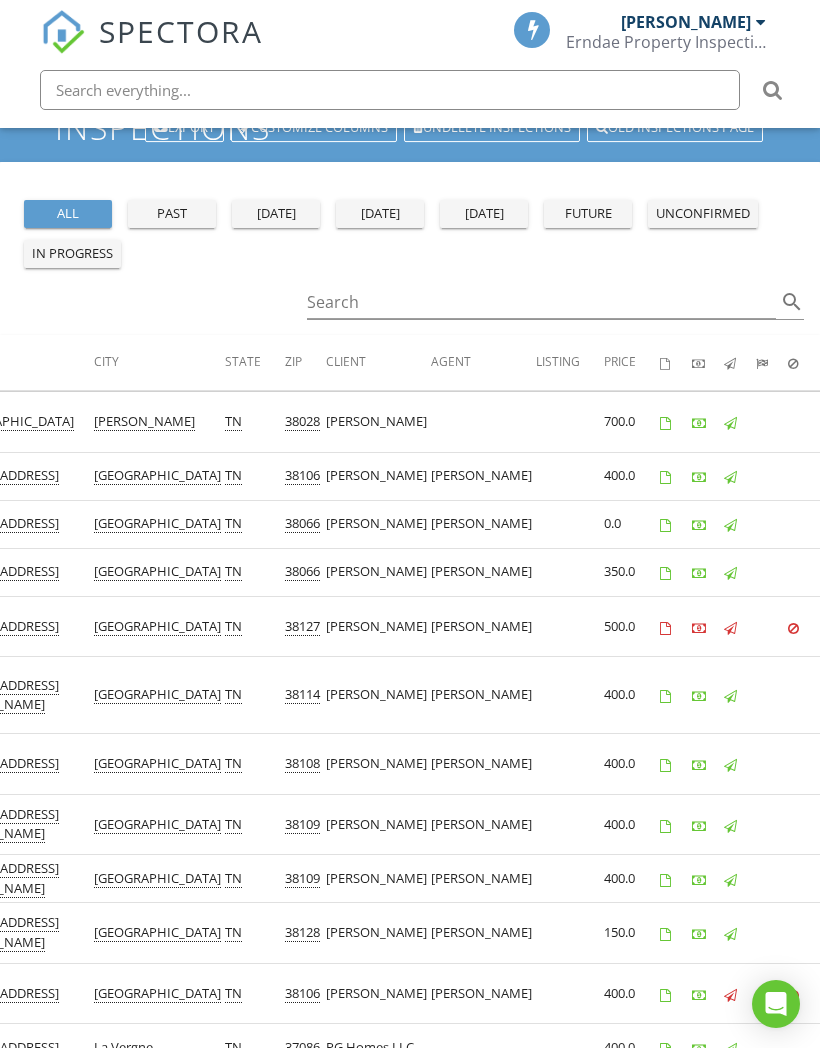 click at bounding box center [983, 477] 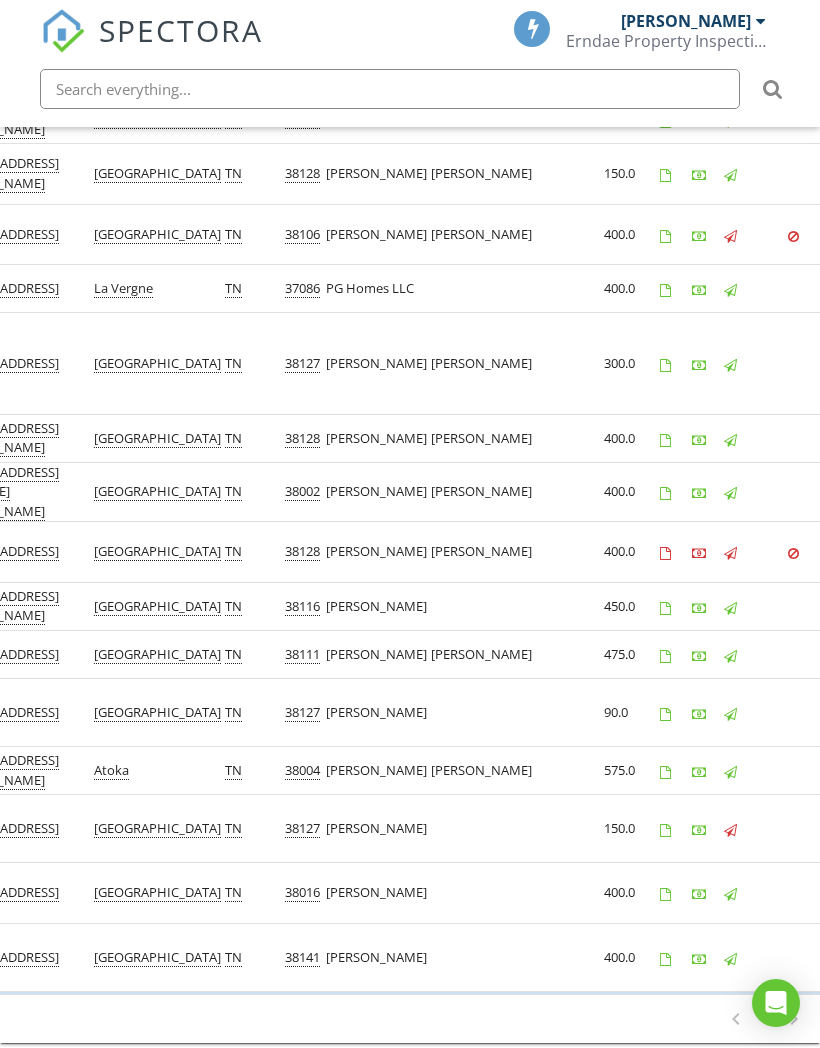 scroll, scrollTop: 883, scrollLeft: 0, axis: vertical 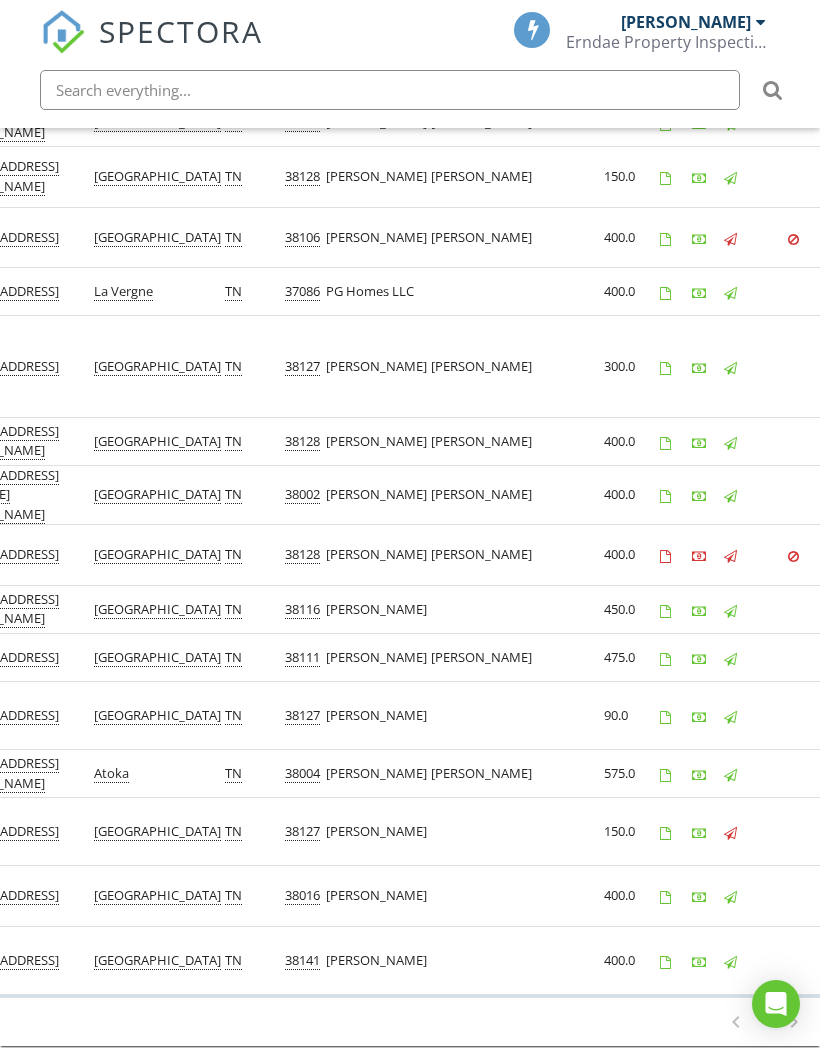 click on "1-23 of 23 chevron_left chevron_right" at bounding box center (765, 1022) 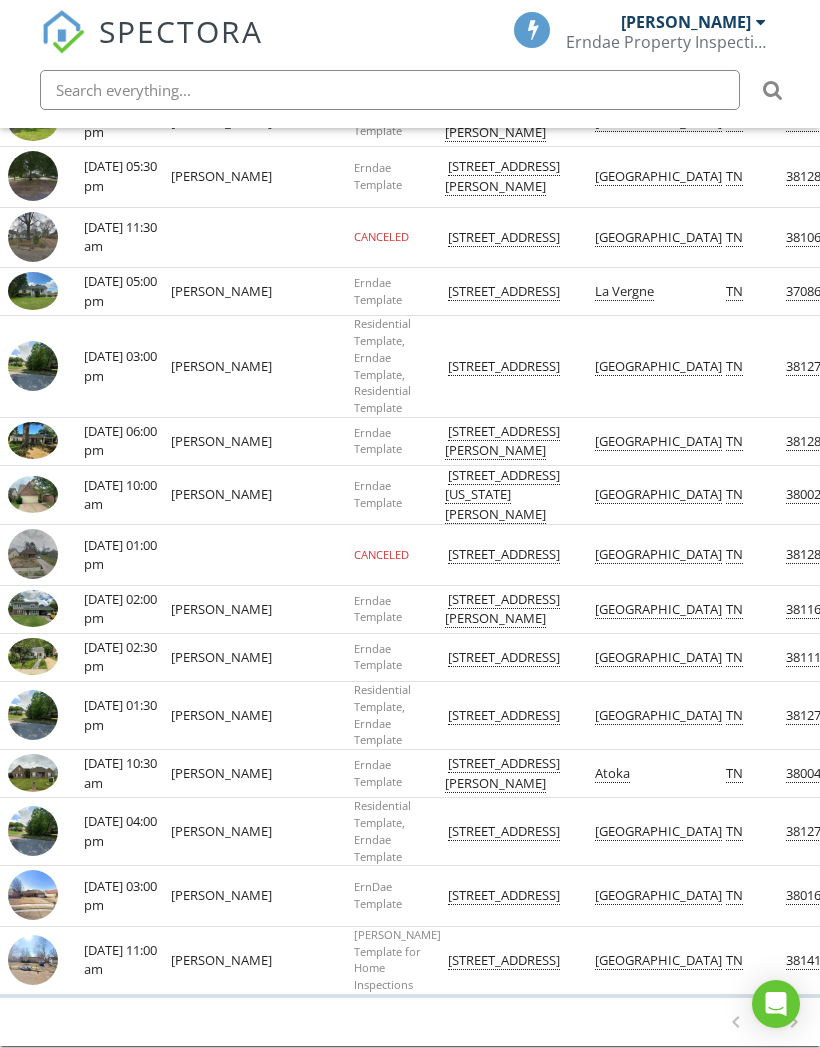 scroll, scrollTop: 0, scrollLeft: 0, axis: both 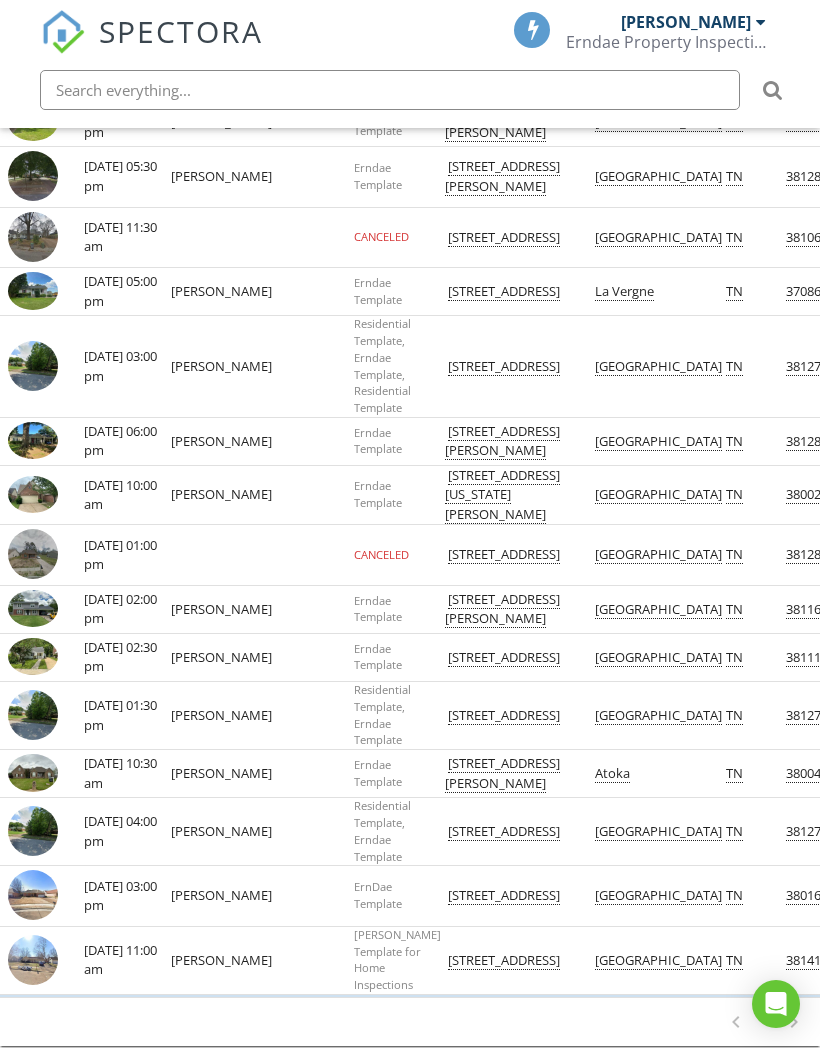 click on "1-23 of 23 chevron_left chevron_right" at bounding box center (765, 1022) 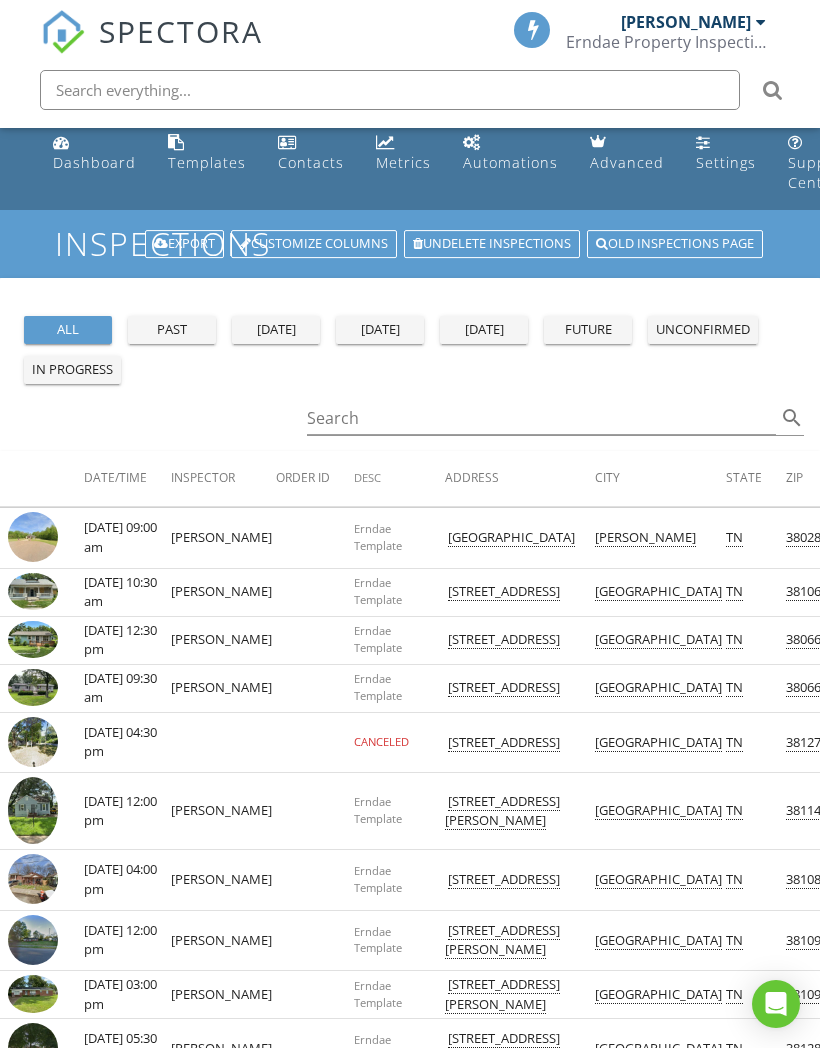 scroll, scrollTop: 0, scrollLeft: 0, axis: both 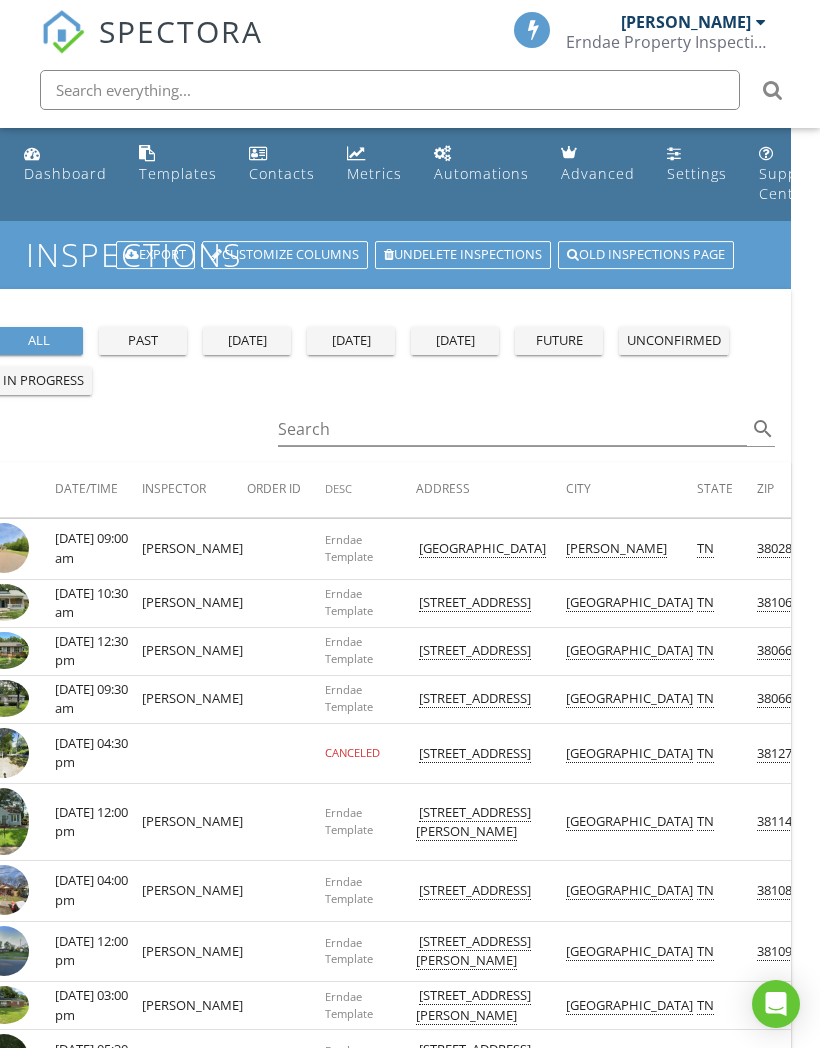 click on "Settings" at bounding box center [697, 173] 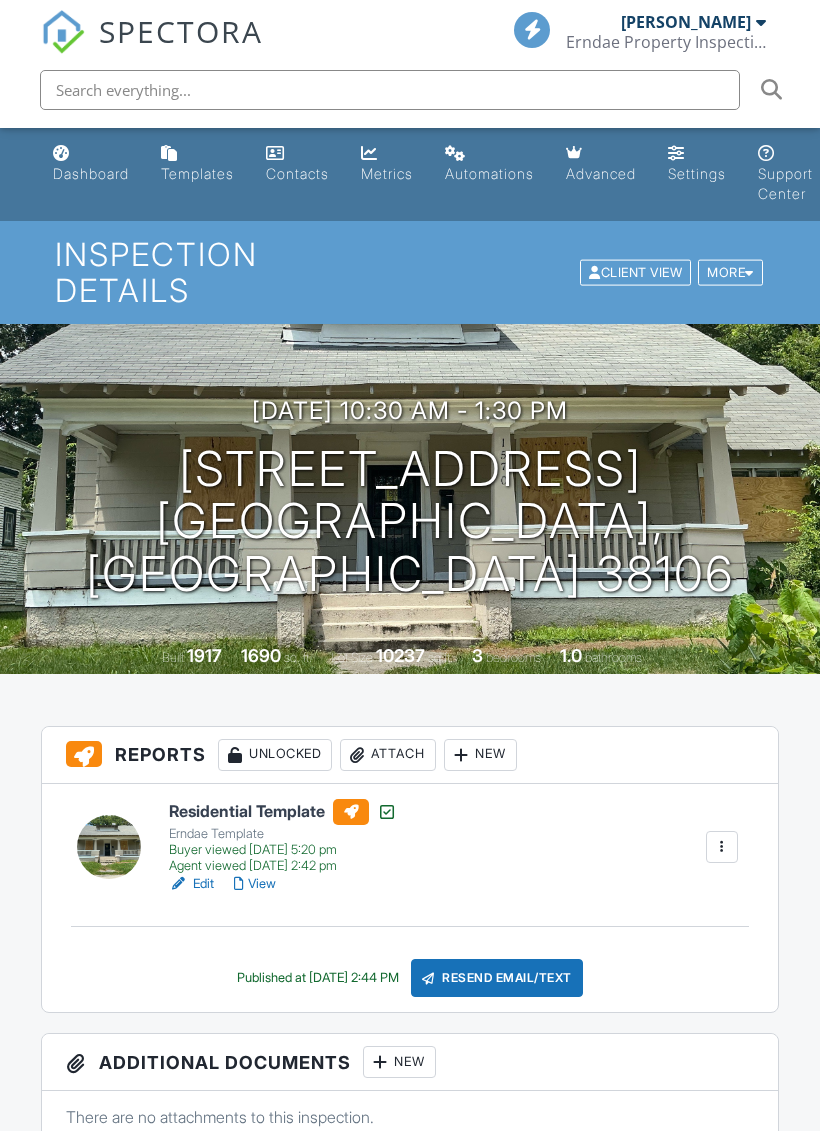 scroll, scrollTop: 0, scrollLeft: 0, axis: both 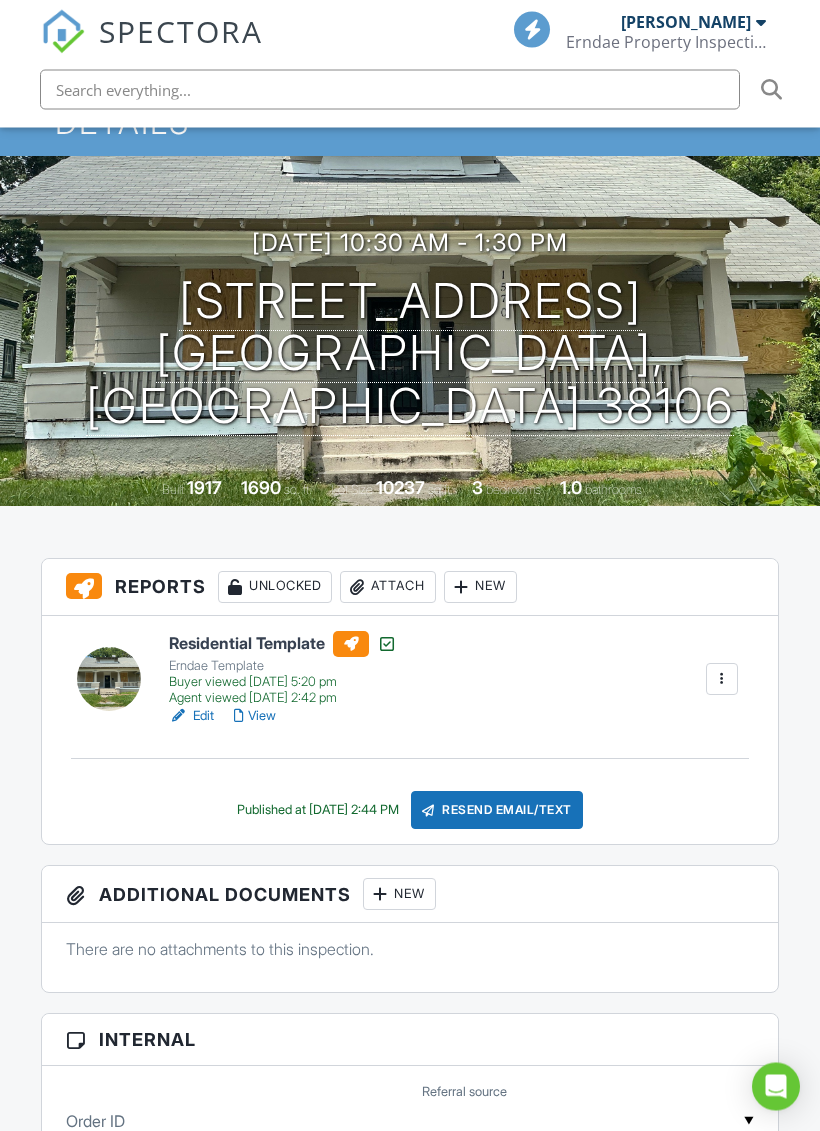 click on "View" at bounding box center [255, 717] 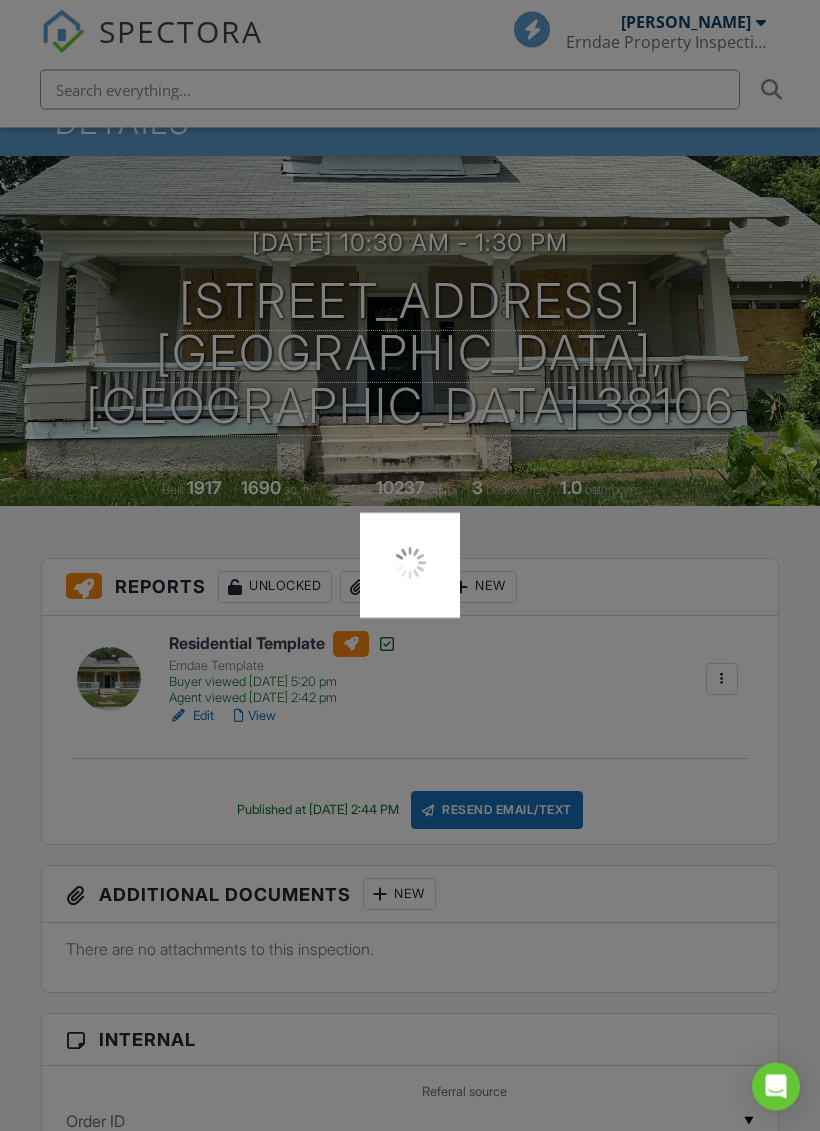 scroll, scrollTop: 85, scrollLeft: 0, axis: vertical 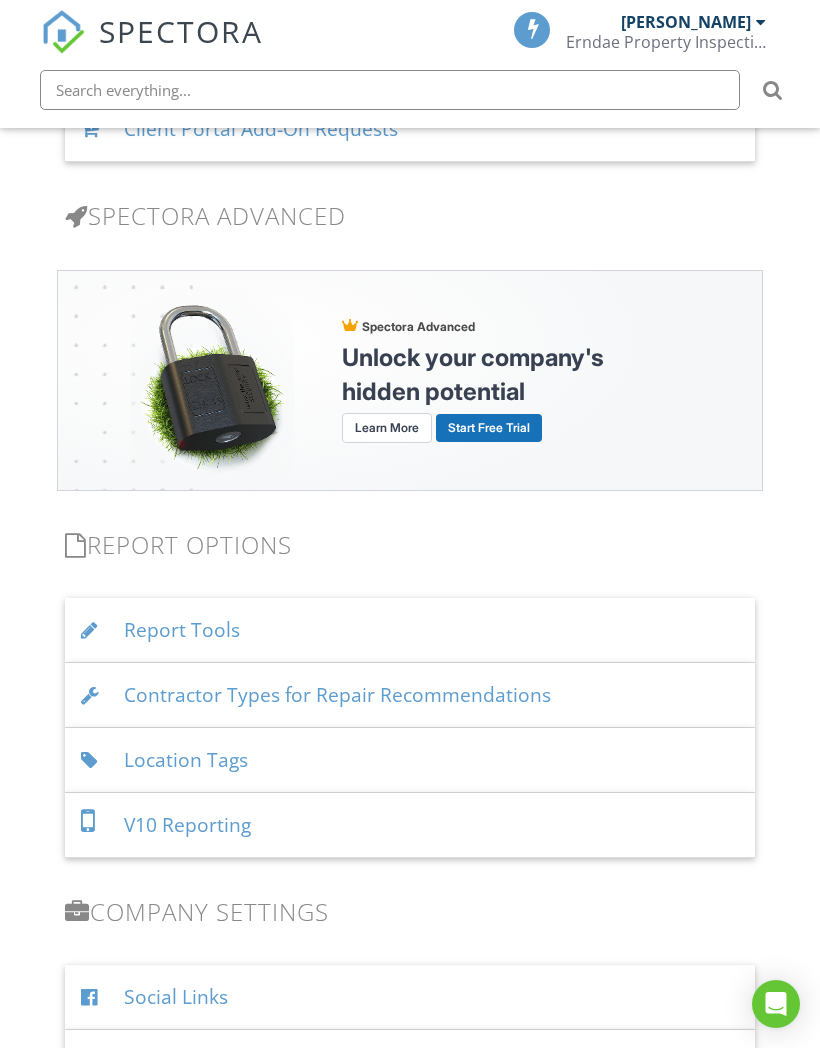 click on "Contractor Types for Repair Recommendations" at bounding box center (410, 695) 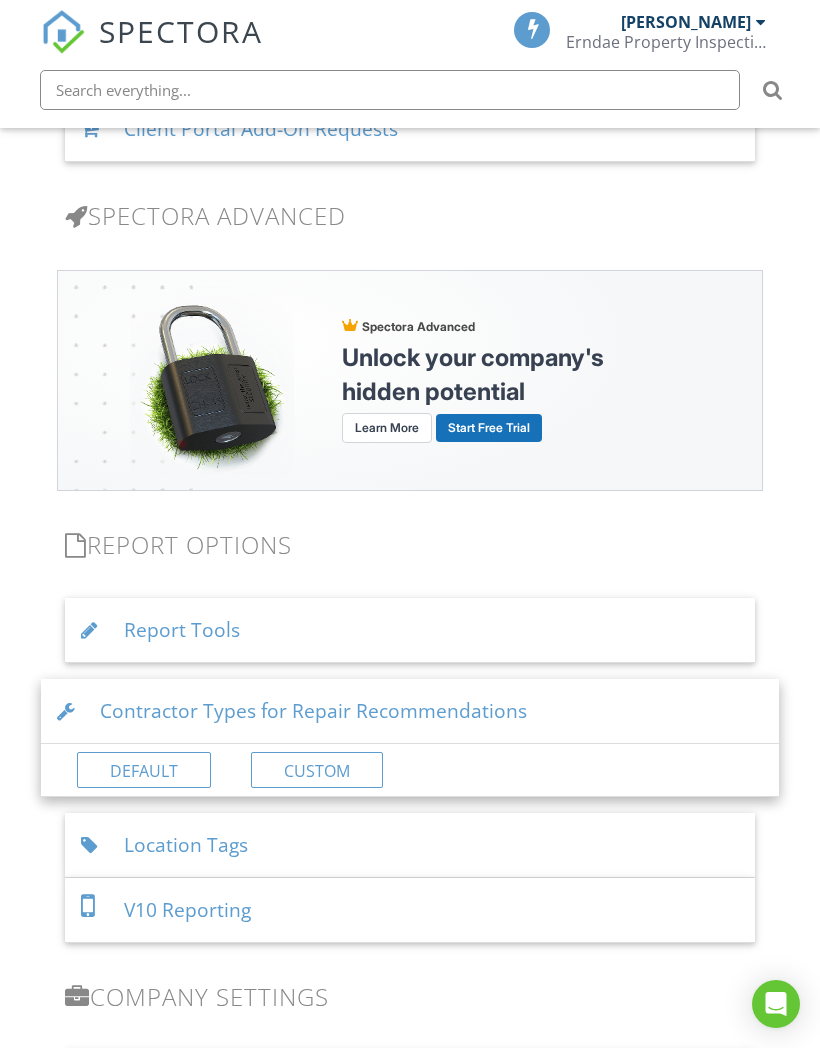 click on "Custom" at bounding box center (317, 770) 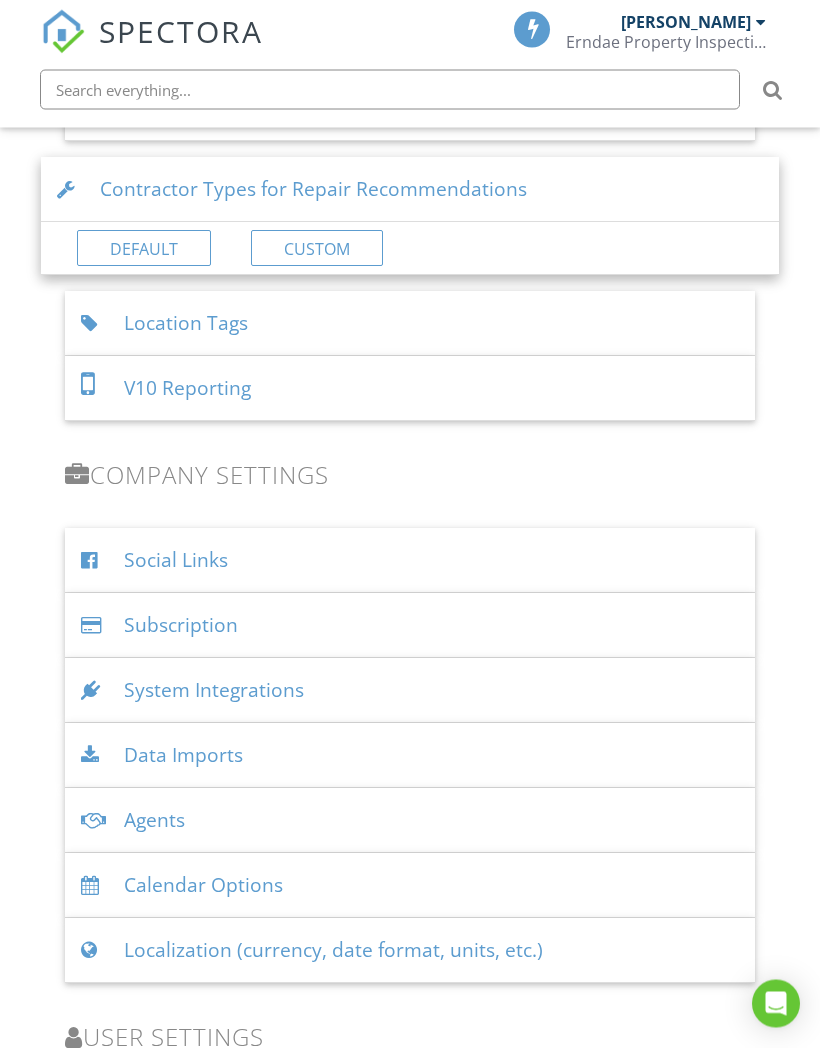 scroll, scrollTop: 2364, scrollLeft: 0, axis: vertical 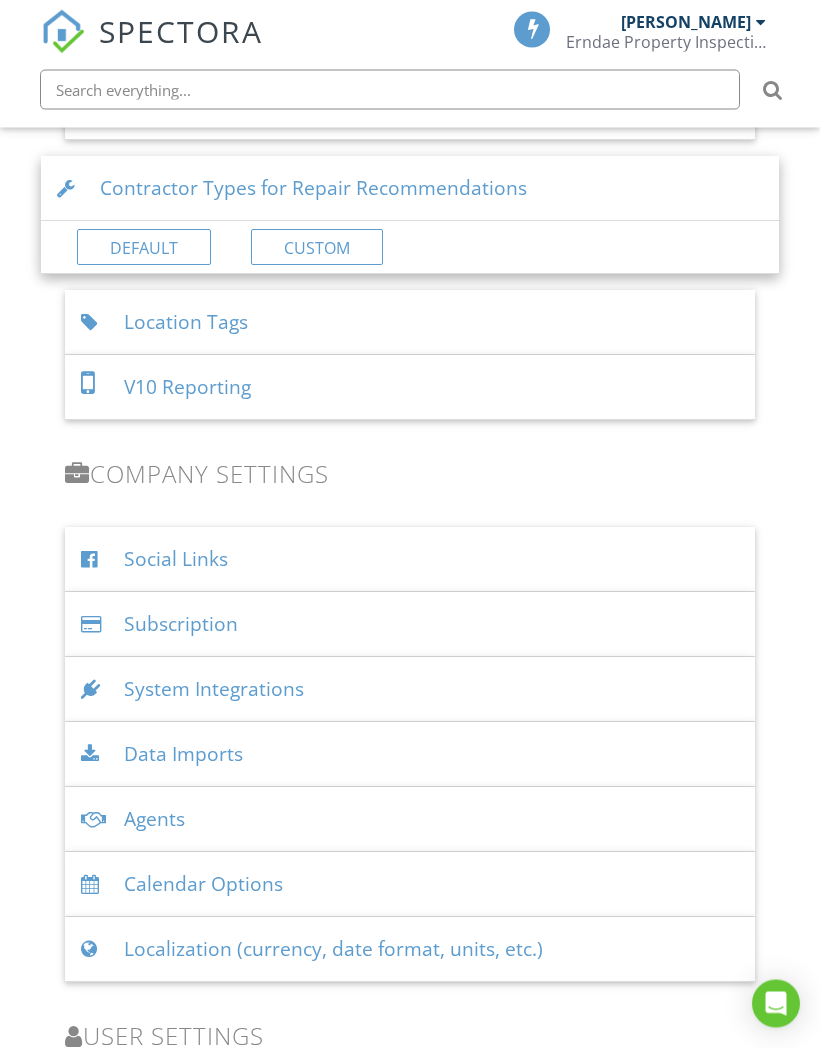 click on "Social Links" at bounding box center (410, 560) 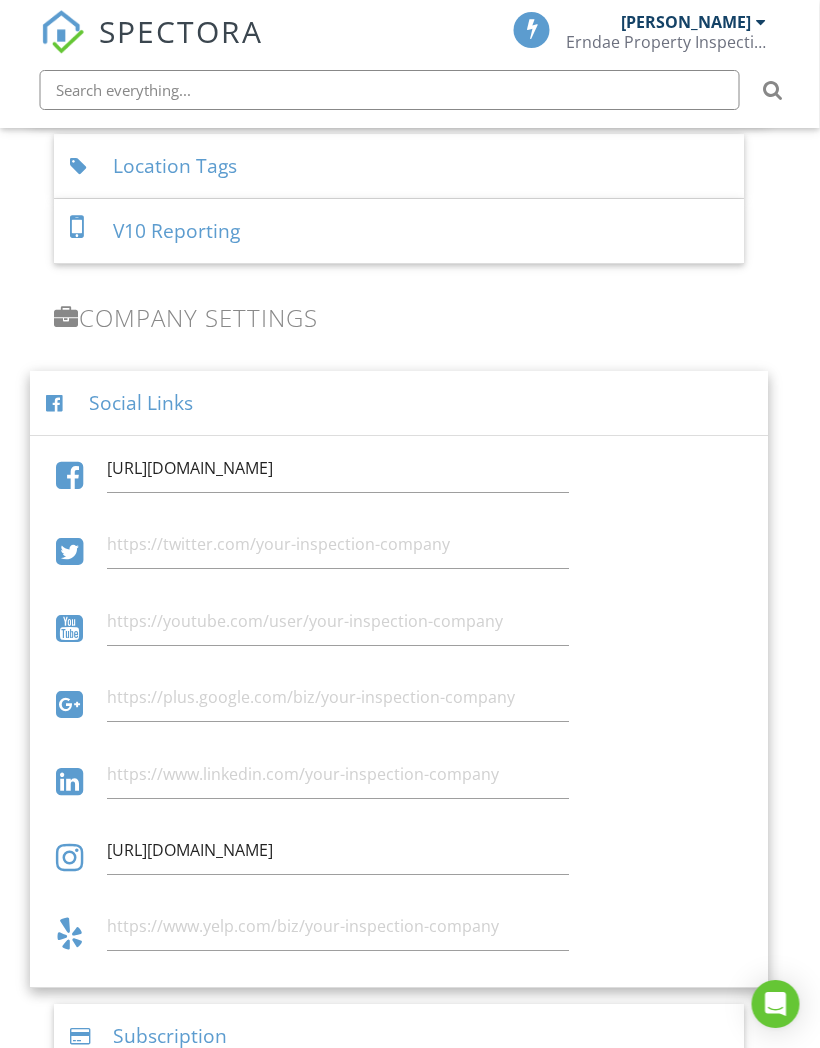 scroll, scrollTop: 2521, scrollLeft: 13, axis: both 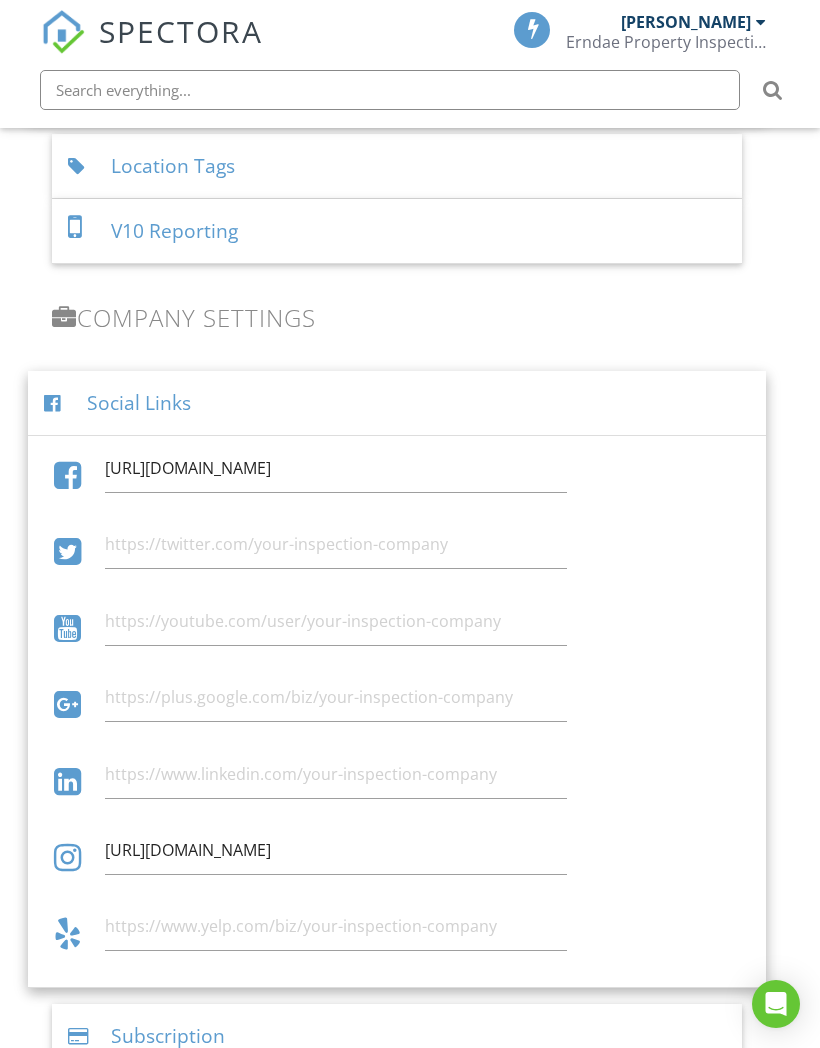 click on "Social Links" at bounding box center [397, 403] 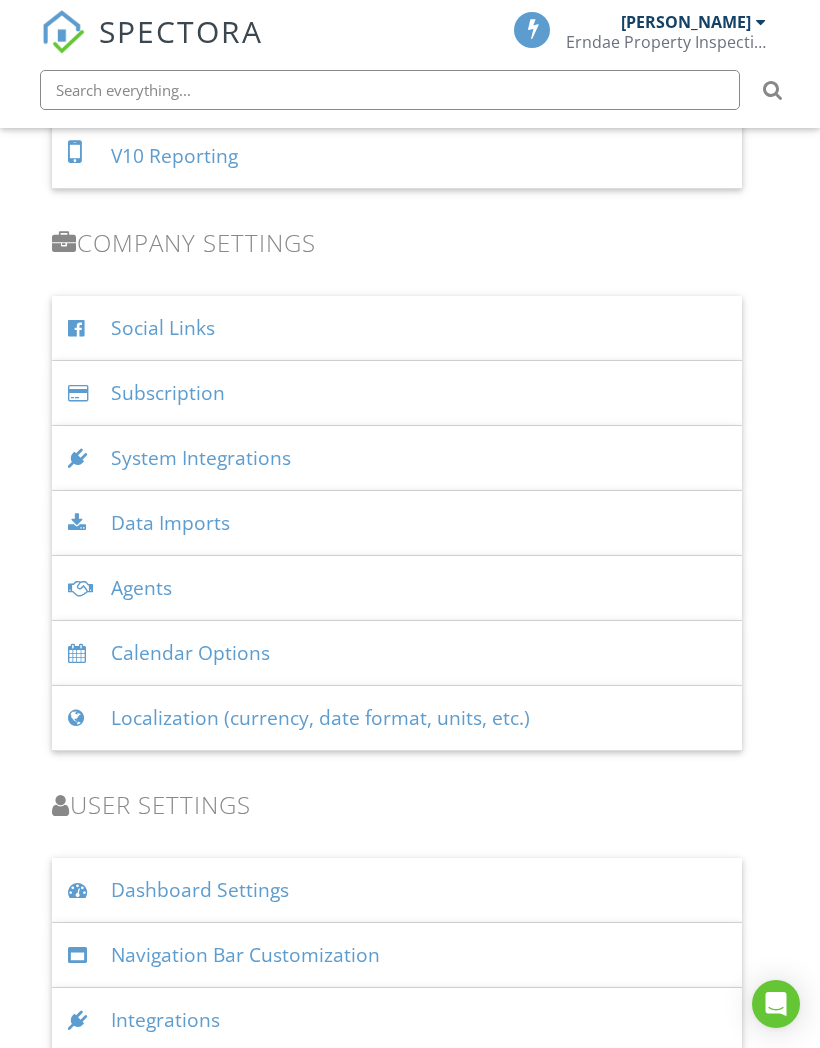 scroll, scrollTop: 2680, scrollLeft: 13, axis: both 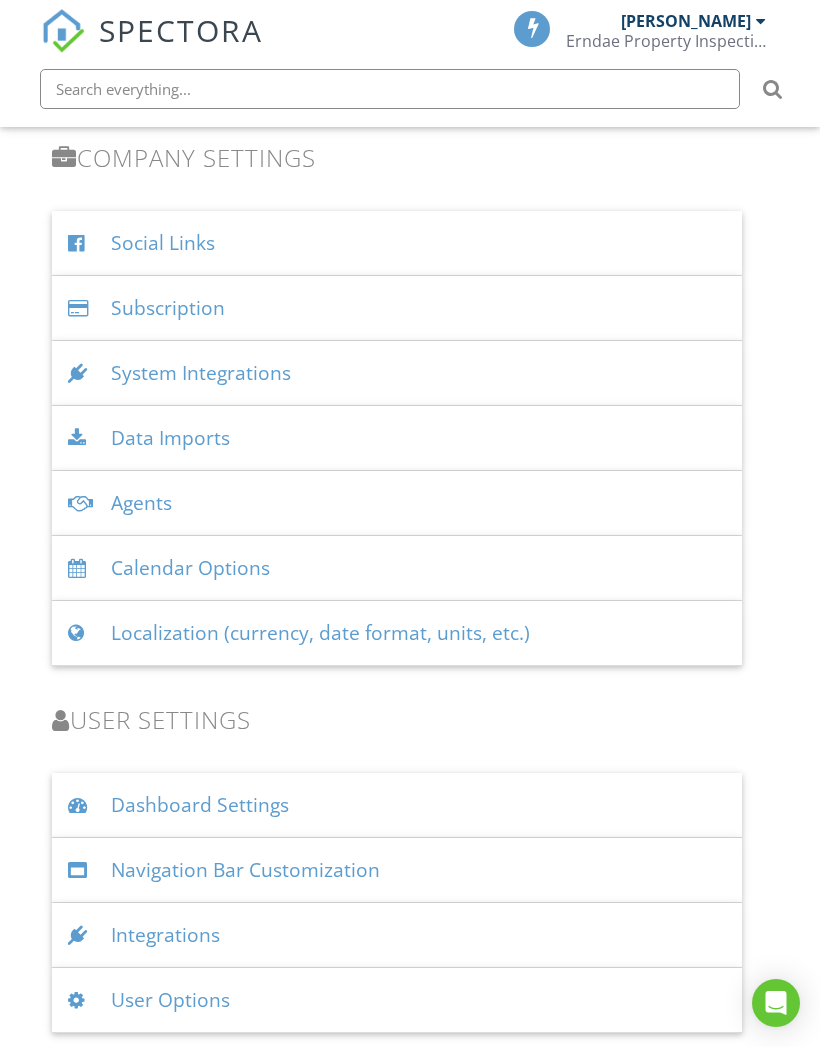 click on "User Options" at bounding box center (397, 1001) 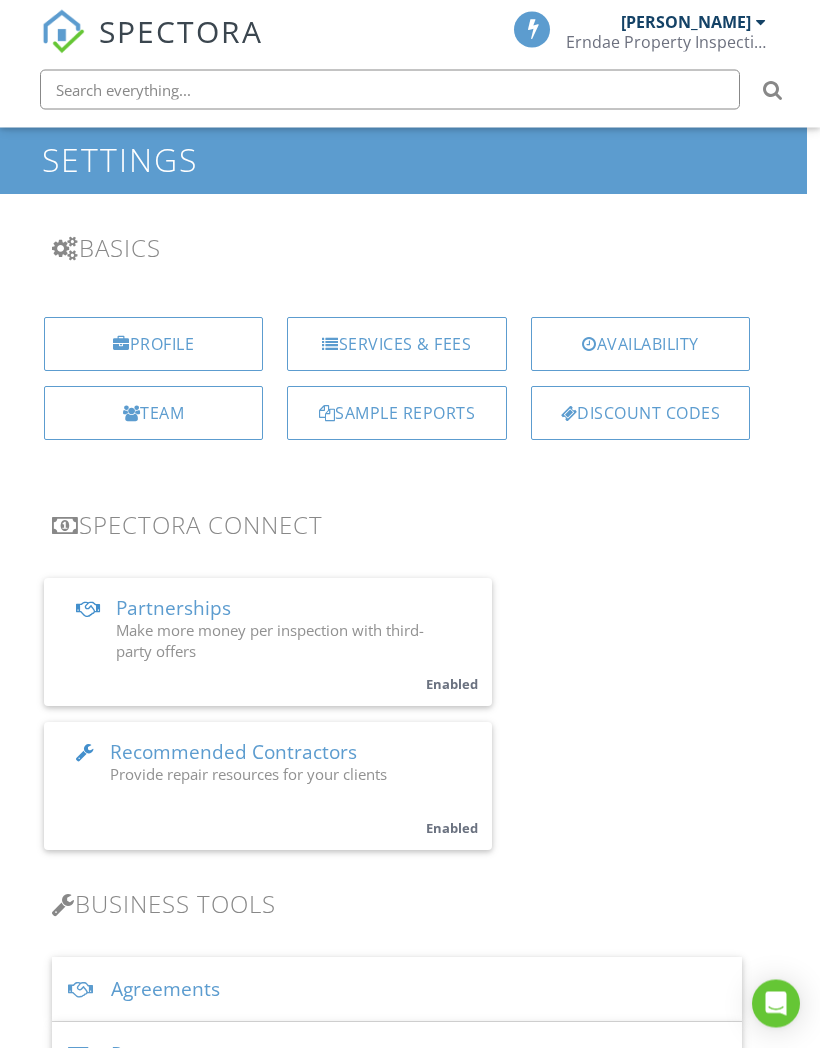 scroll, scrollTop: 0, scrollLeft: 13, axis: horizontal 